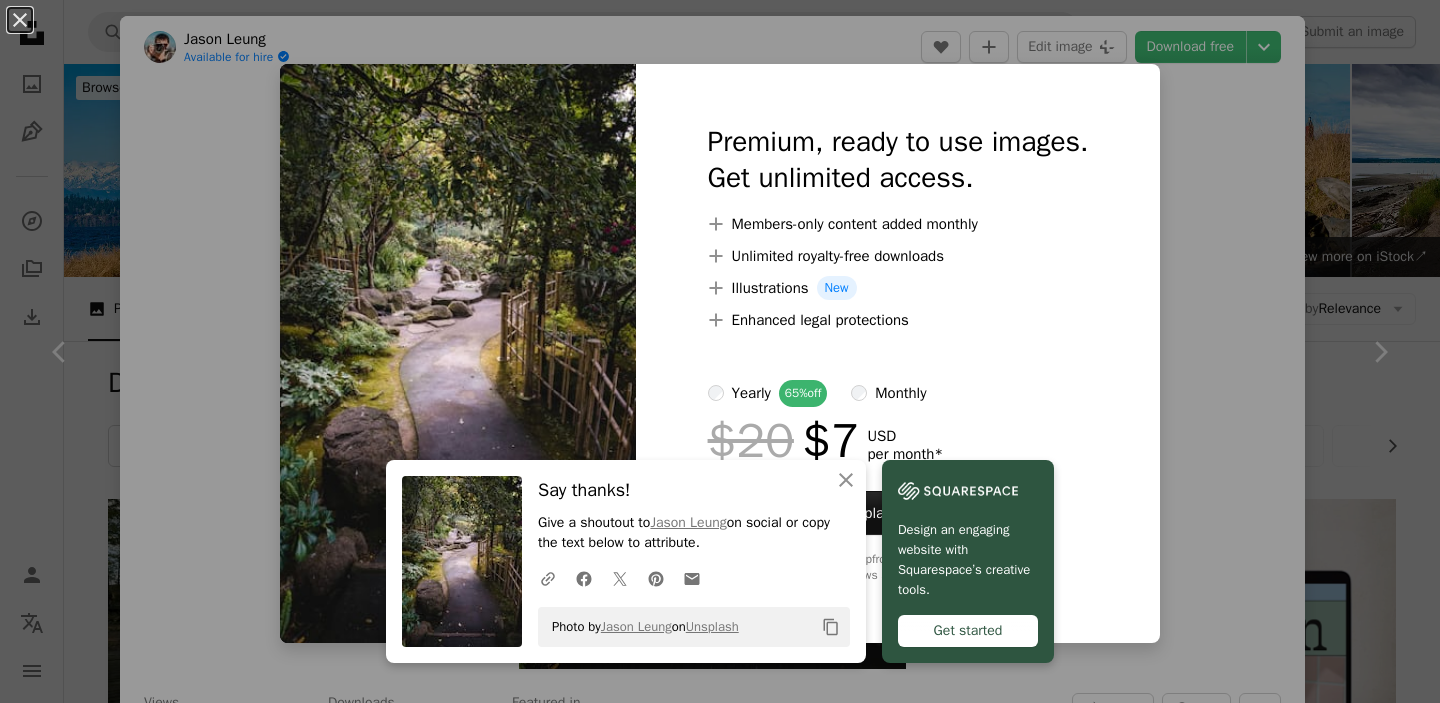 scroll, scrollTop: 539, scrollLeft: 0, axis: vertical 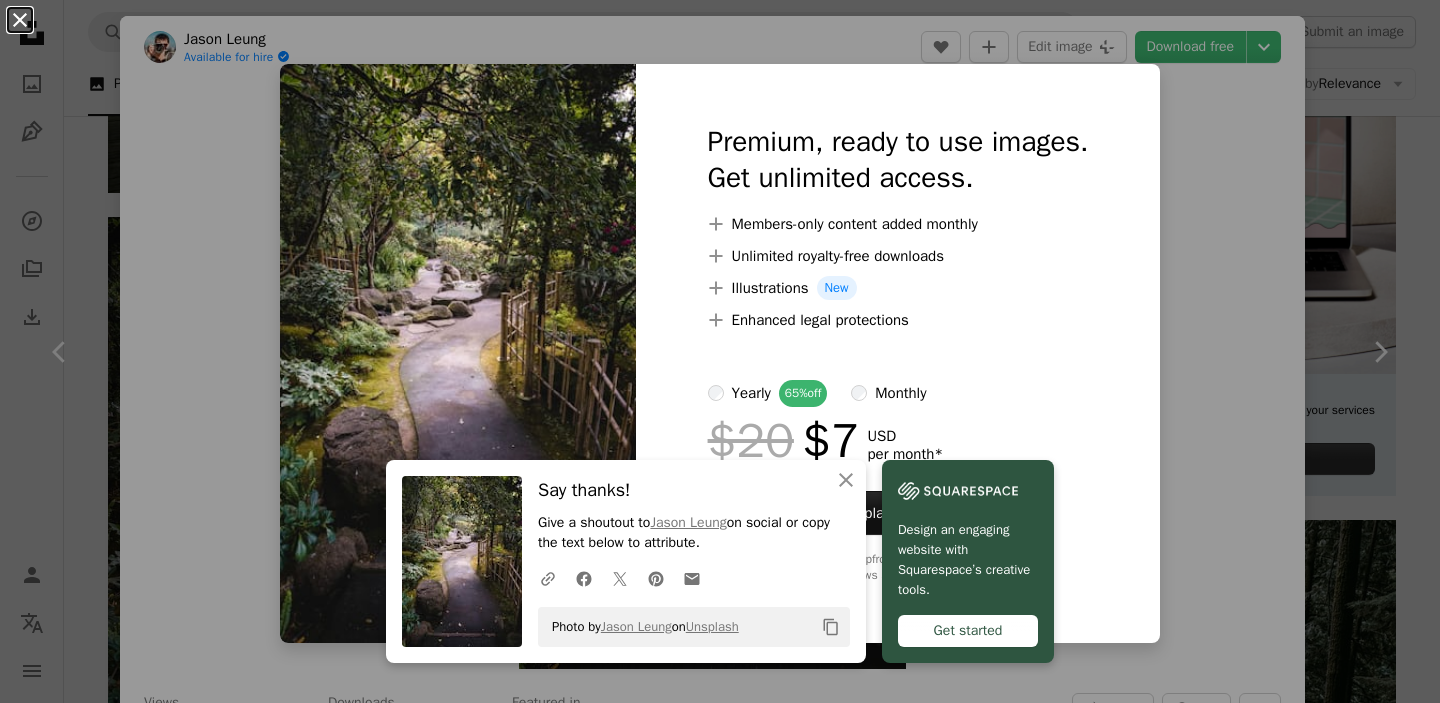 click on "An X shape" at bounding box center [20, 20] 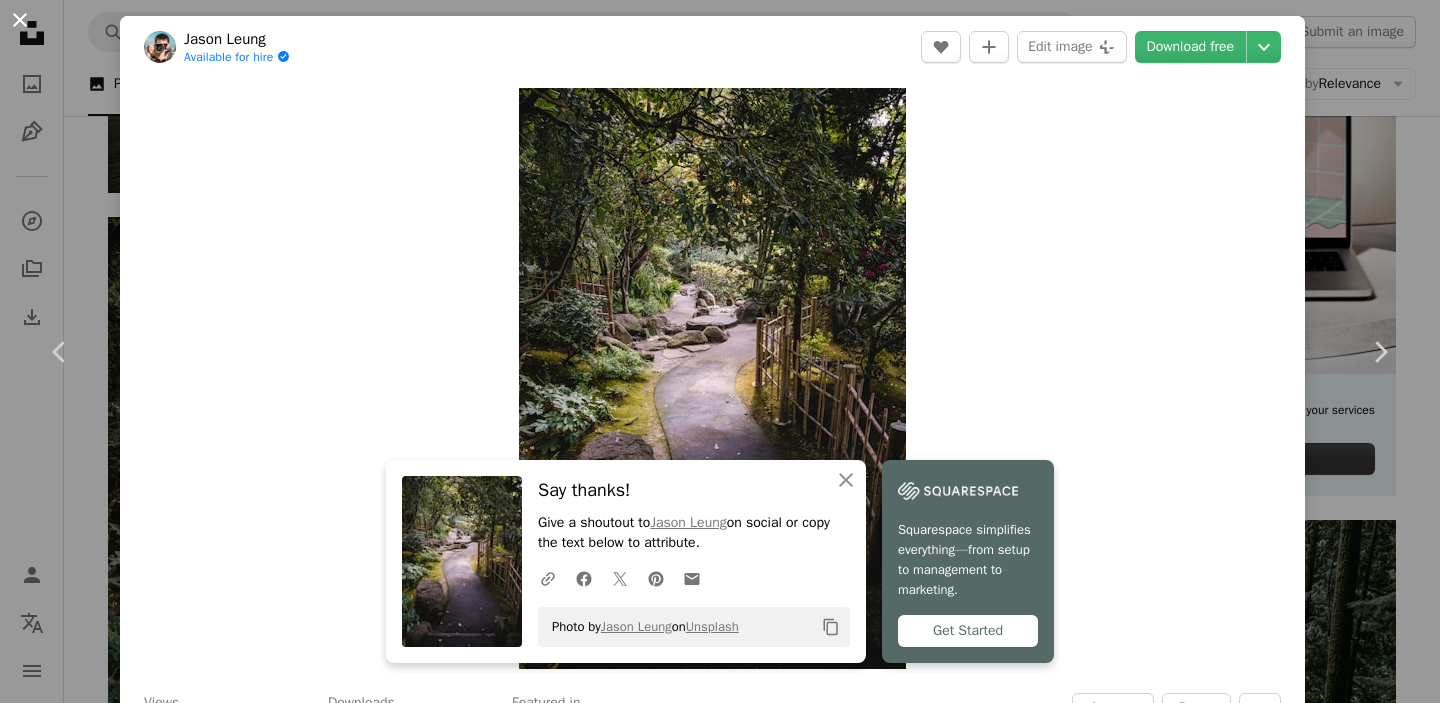 click on "An X shape" at bounding box center (20, 20) 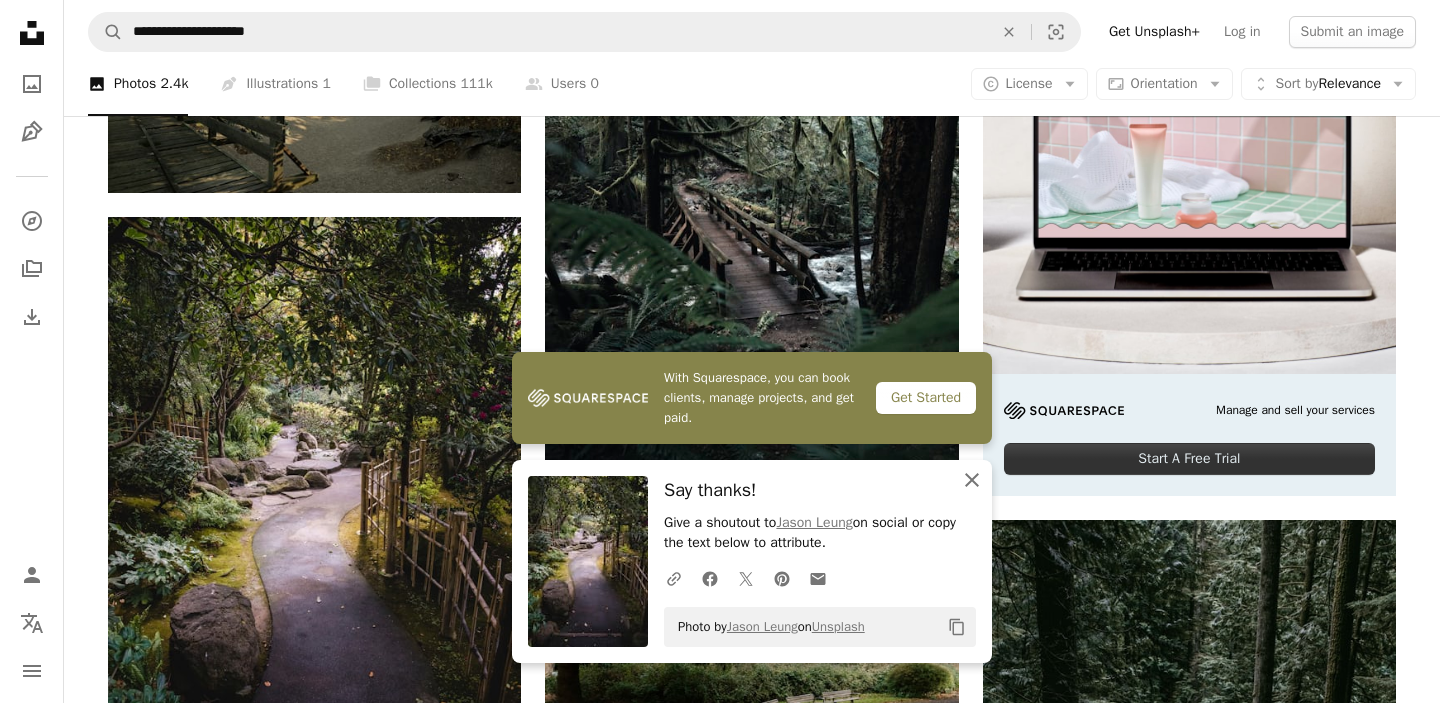 click 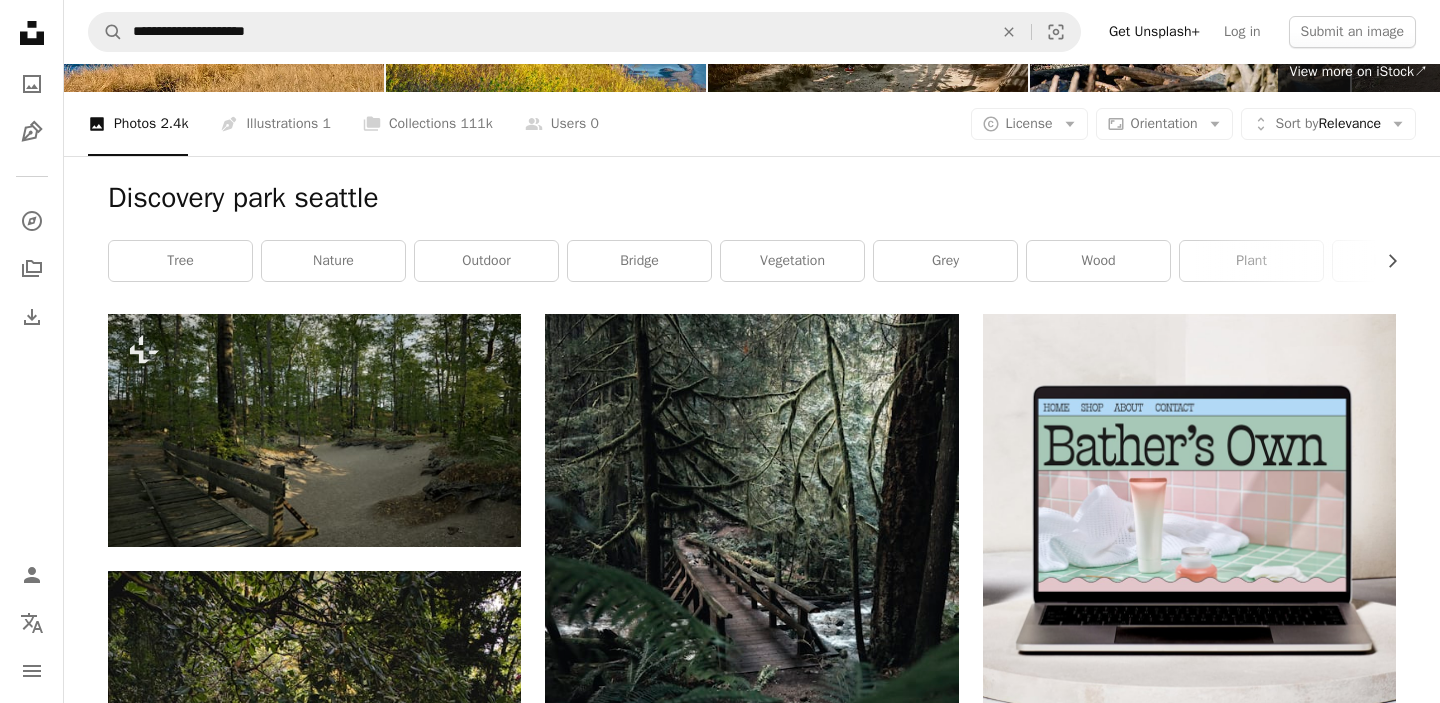 scroll, scrollTop: 147, scrollLeft: 0, axis: vertical 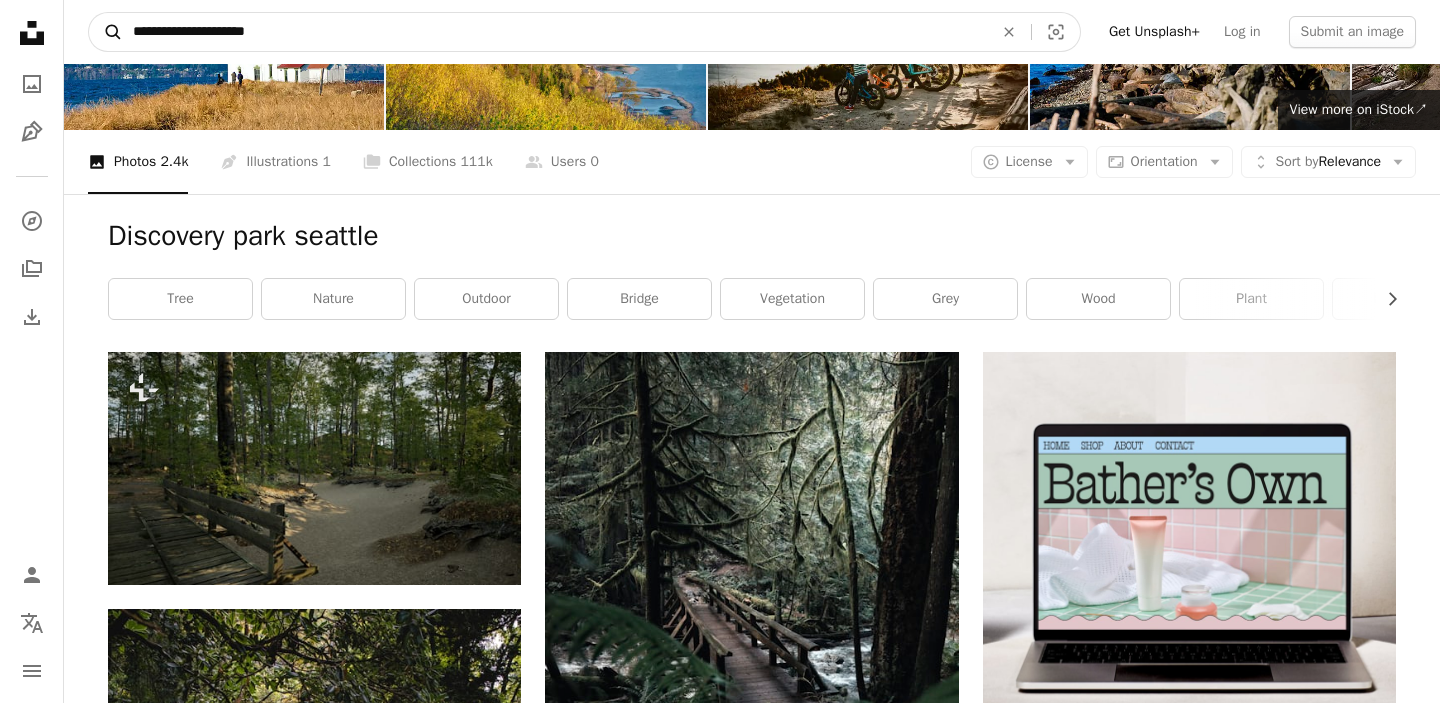 drag, startPoint x: 226, startPoint y: 31, endPoint x: 118, endPoint y: 21, distance: 108.461975 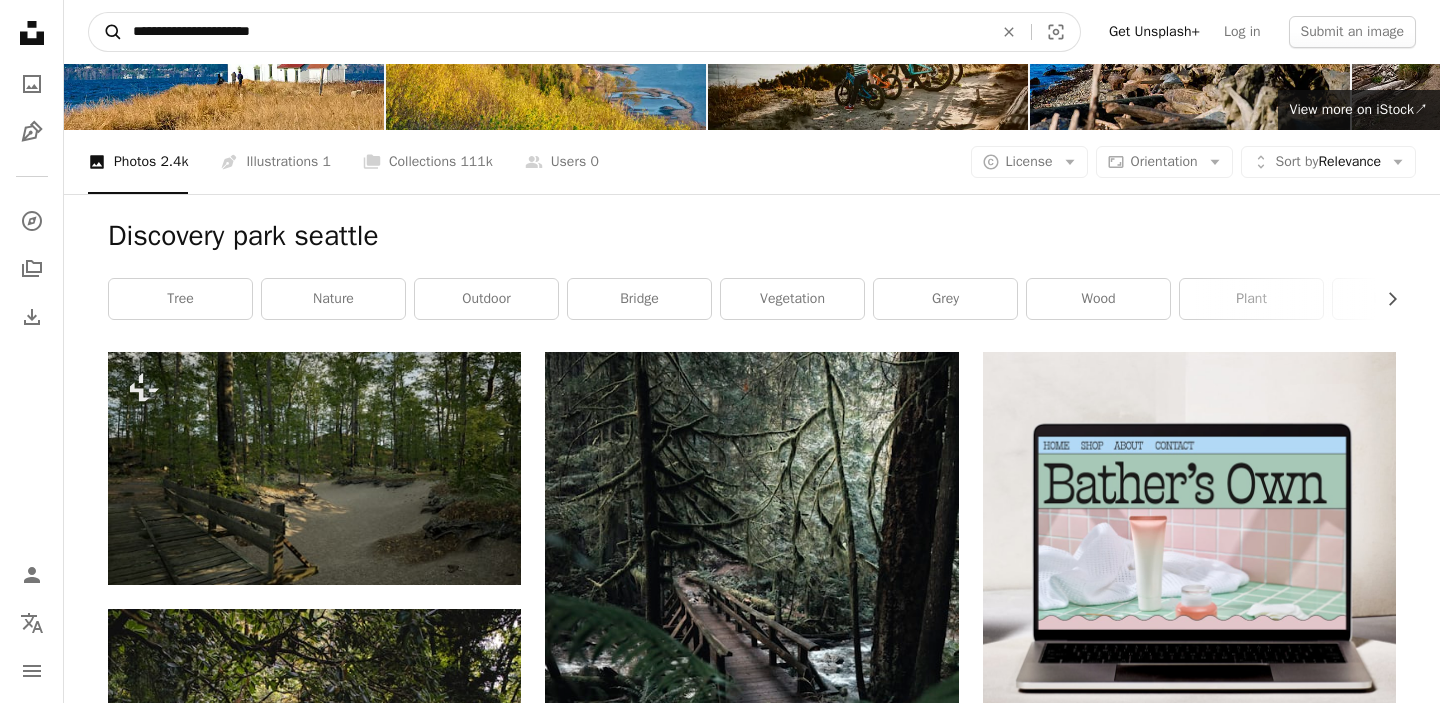 type on "**********" 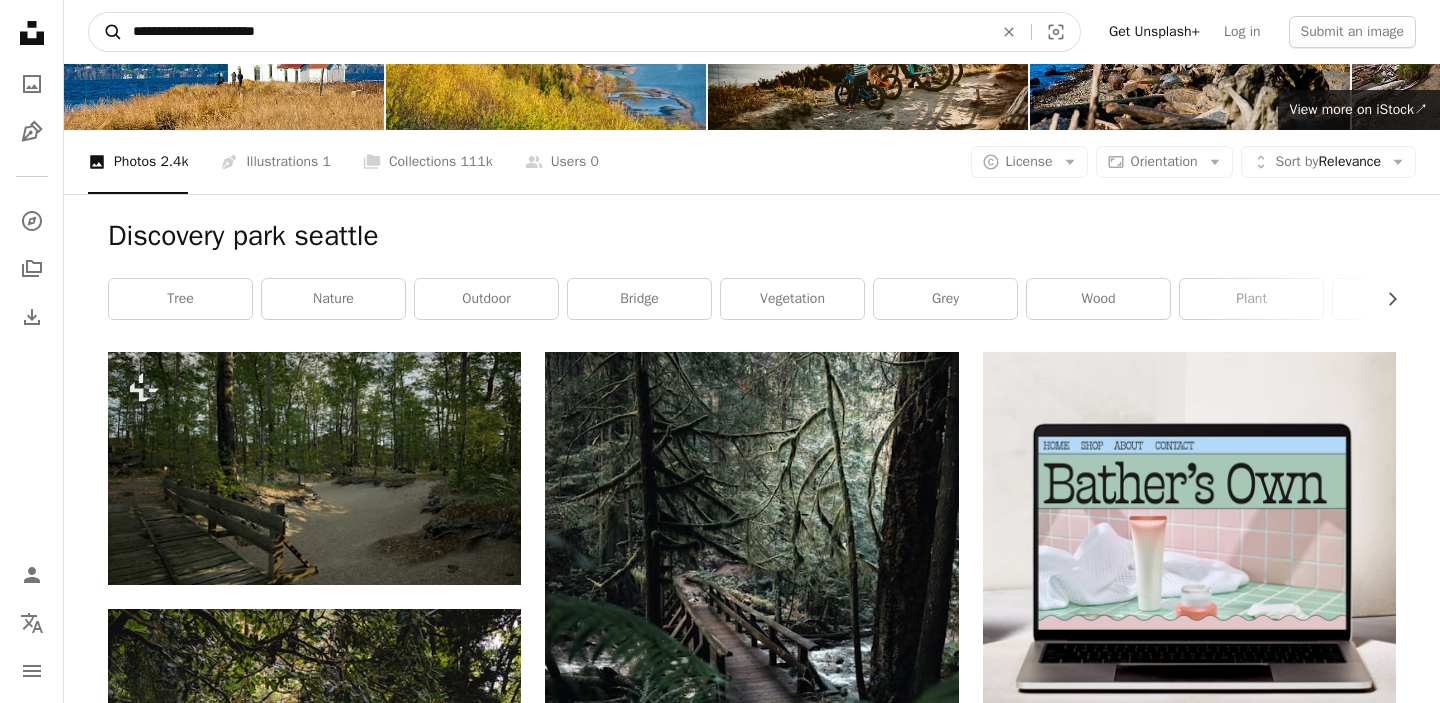 click on "A magnifying glass" at bounding box center [106, 32] 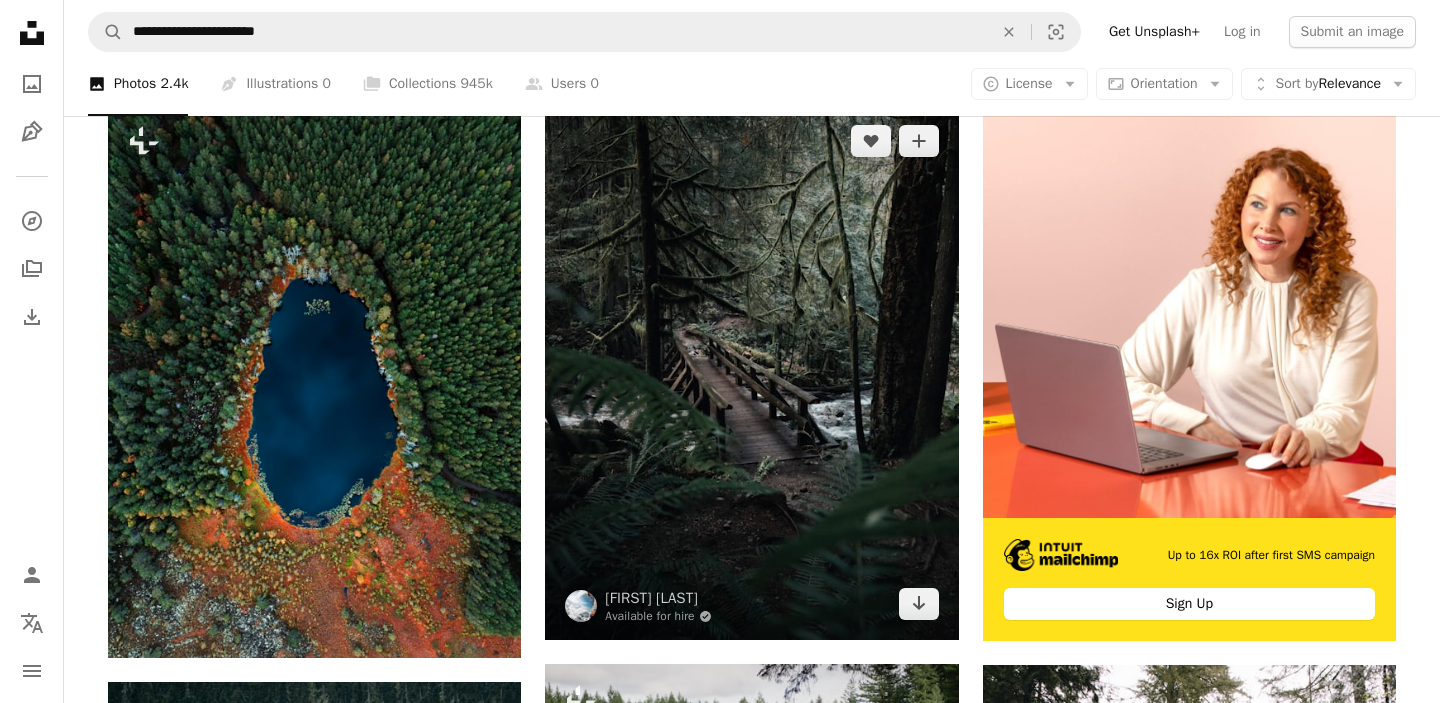 scroll, scrollTop: 393, scrollLeft: 0, axis: vertical 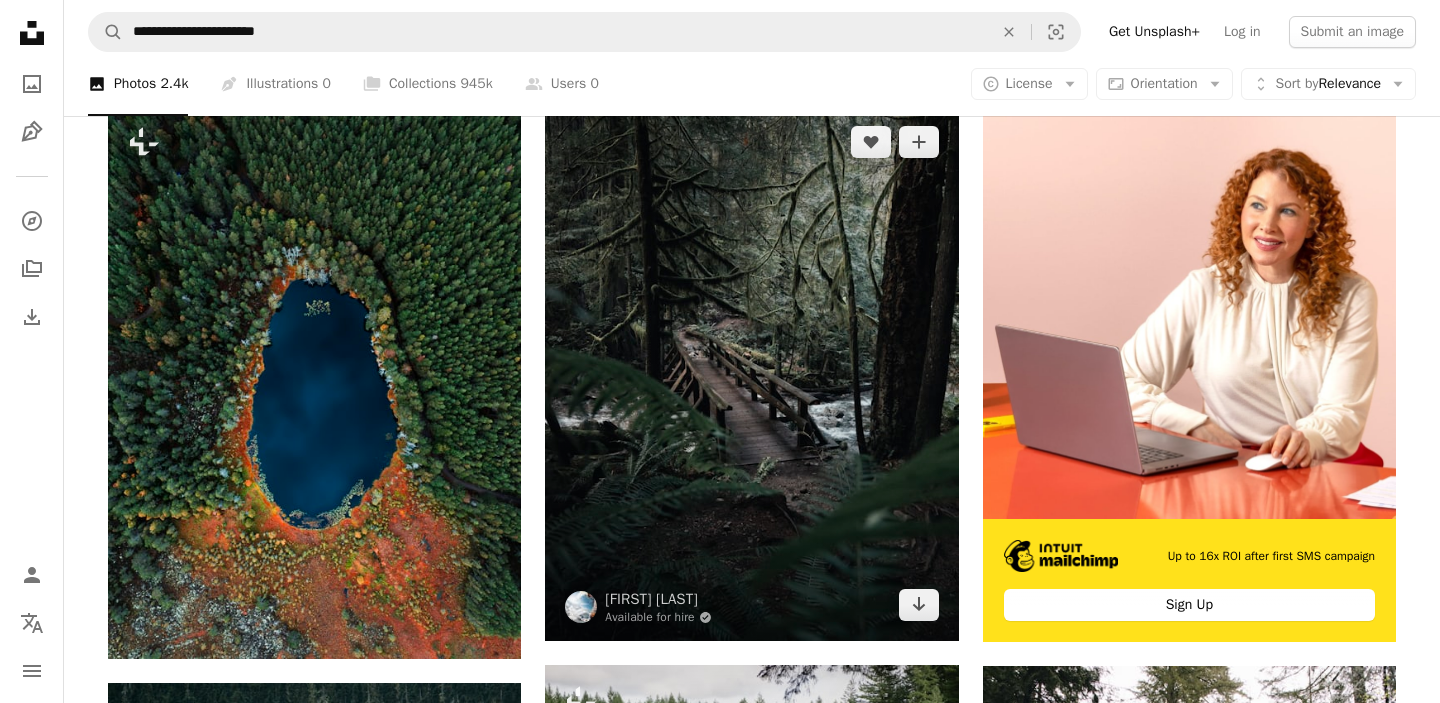 click at bounding box center (751, 373) 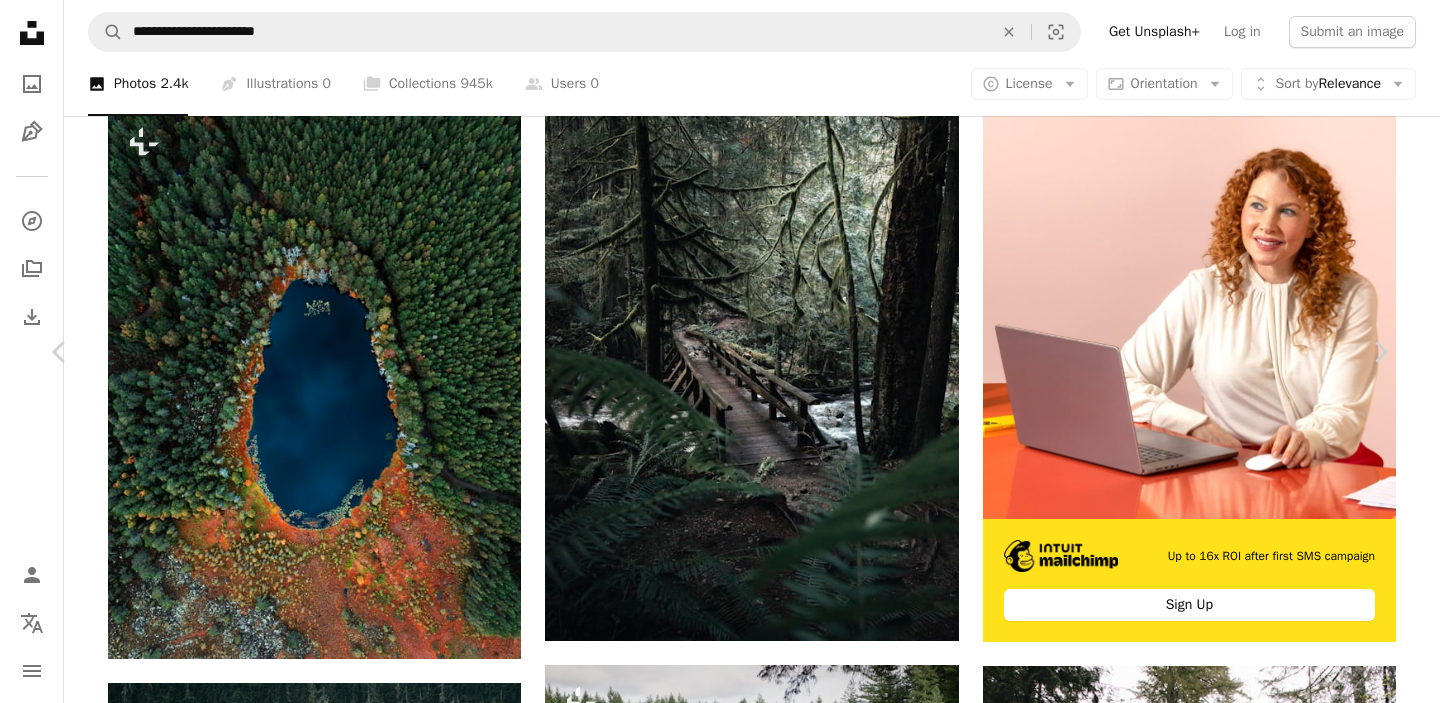 scroll, scrollTop: 458, scrollLeft: 0, axis: vertical 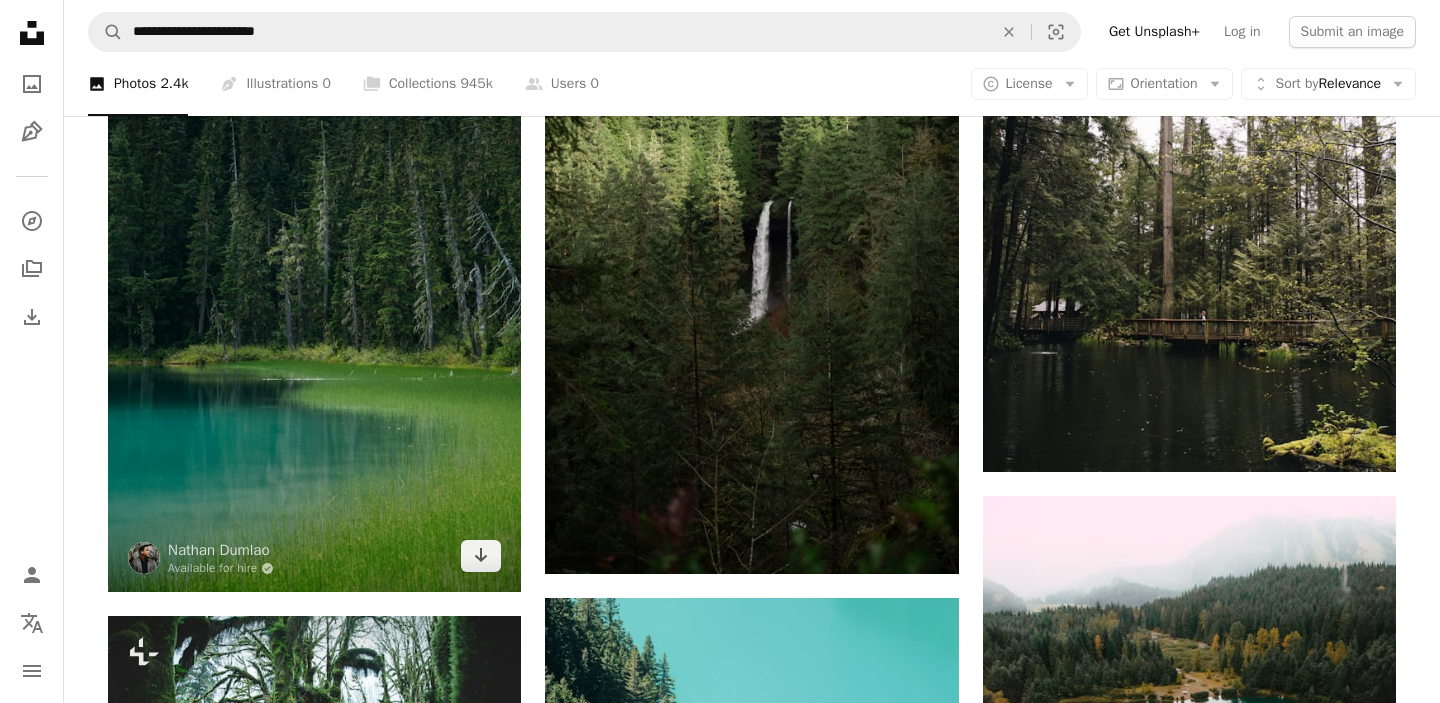 click at bounding box center [314, 283] 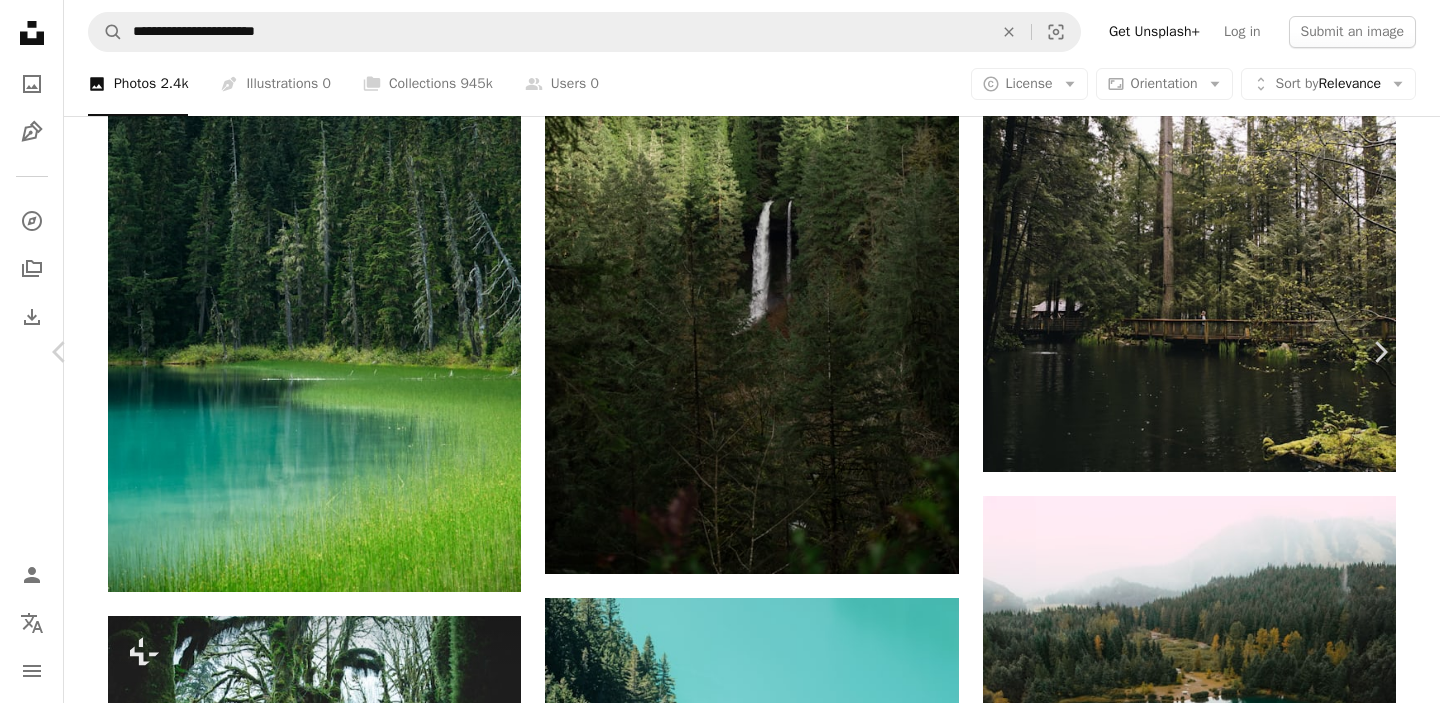 scroll, scrollTop: 367, scrollLeft: 0, axis: vertical 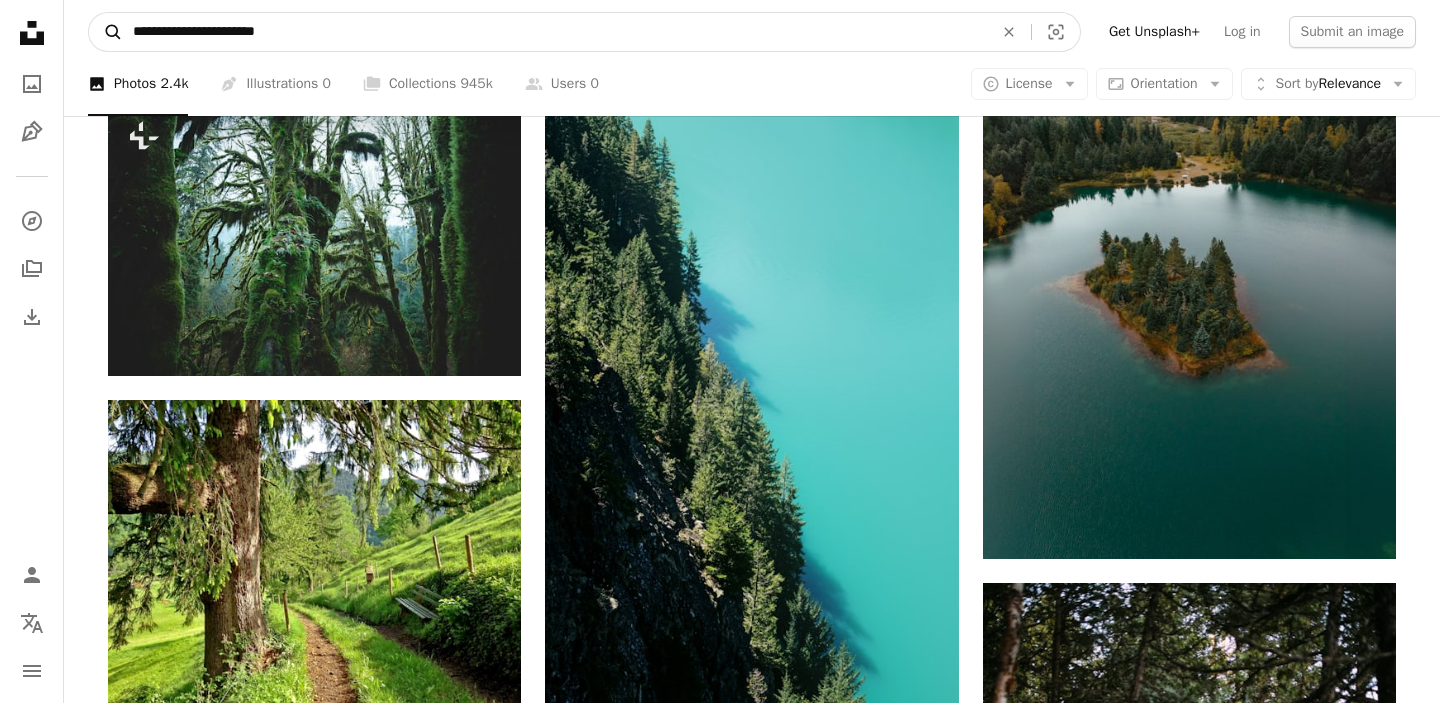drag, startPoint x: 302, startPoint y: 37, endPoint x: 118, endPoint y: 35, distance: 184.01086 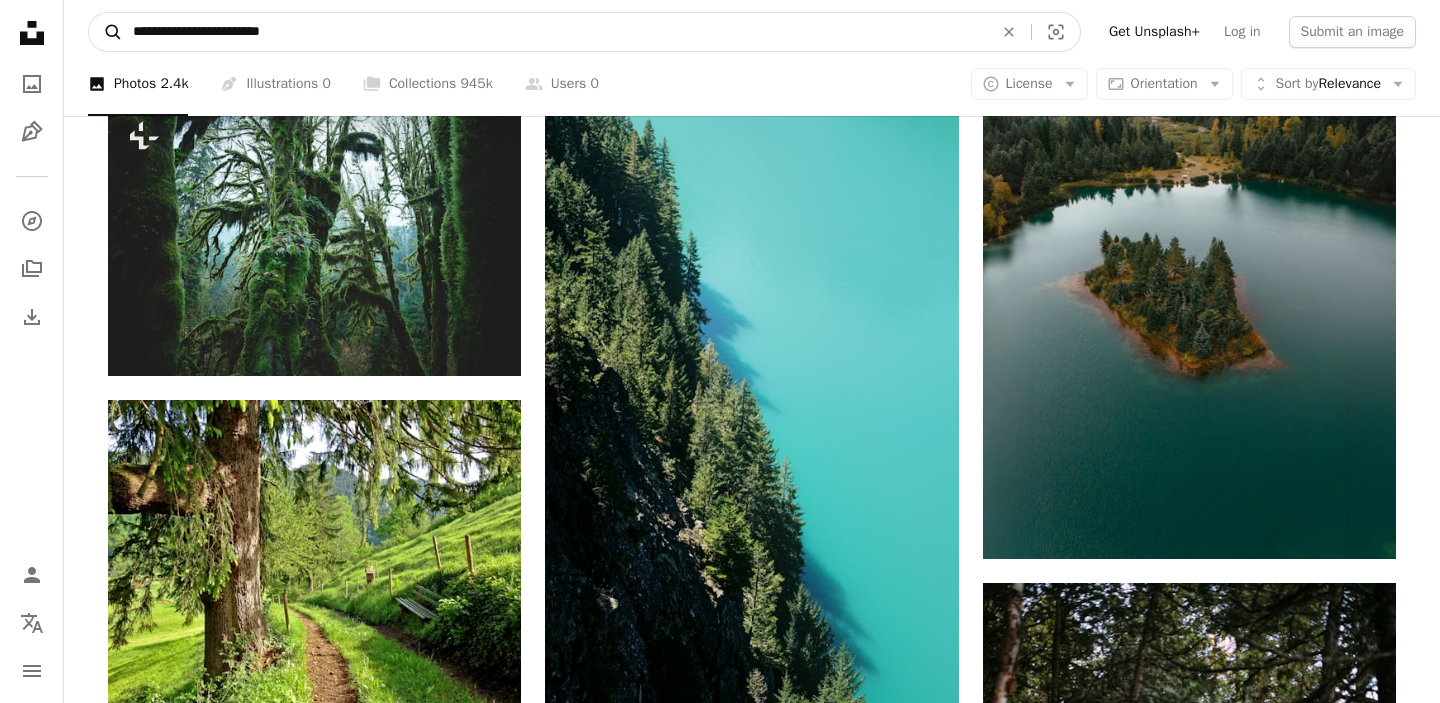 click on "A magnifying glass" at bounding box center (106, 32) 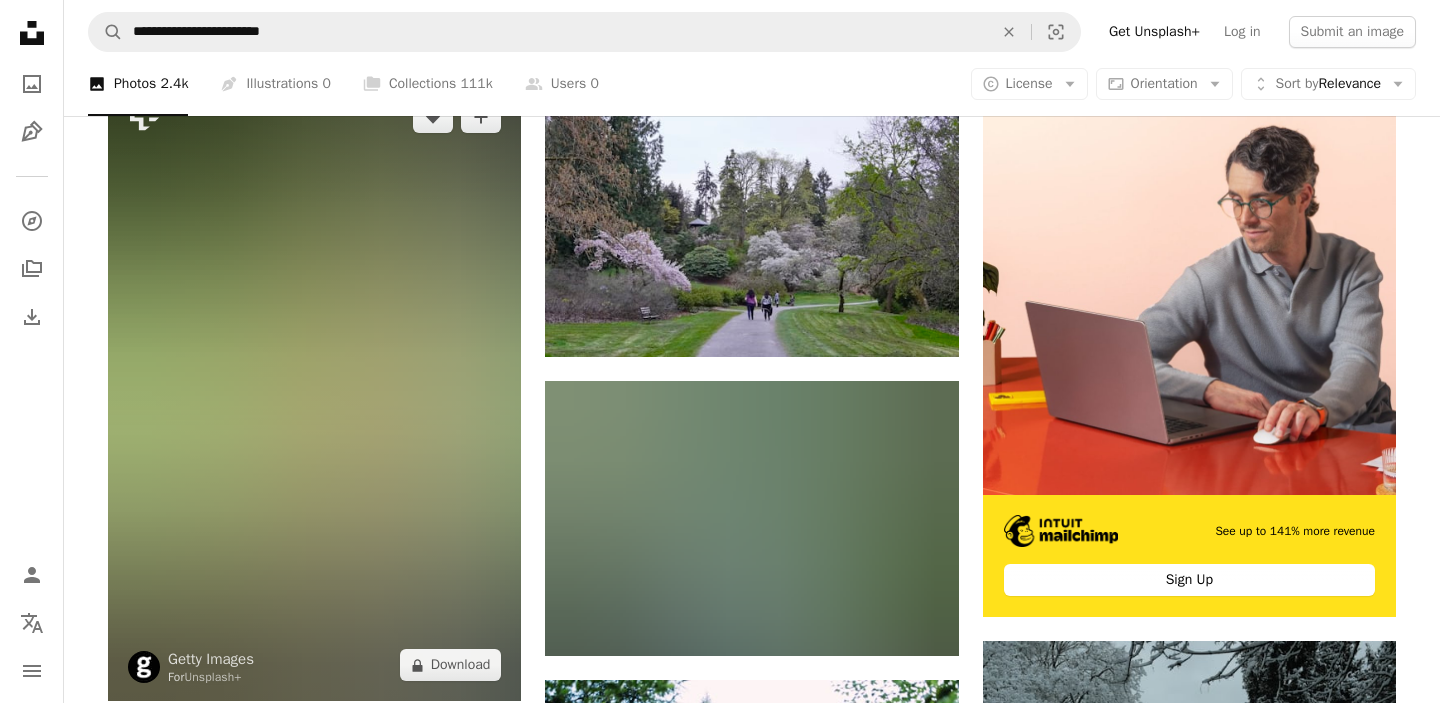 scroll, scrollTop: 421, scrollLeft: 0, axis: vertical 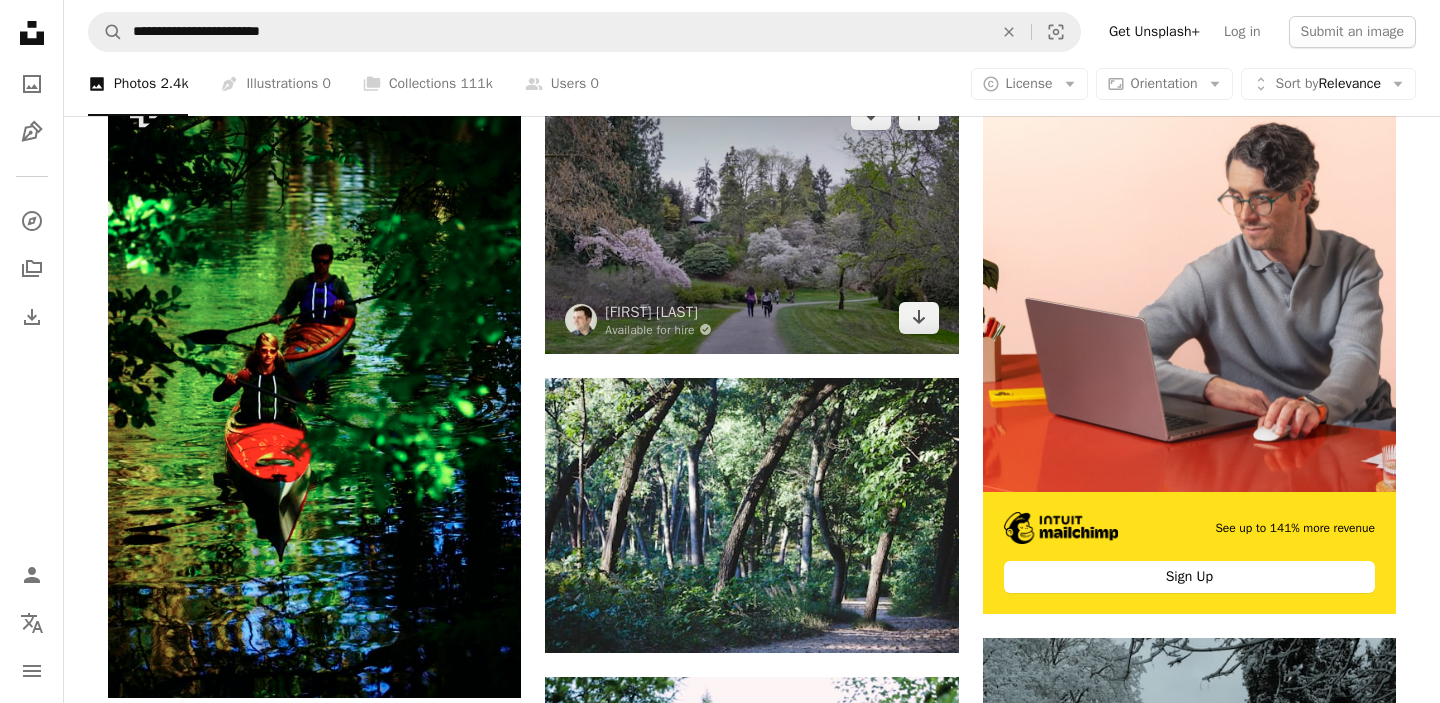 click at bounding box center (751, 215) 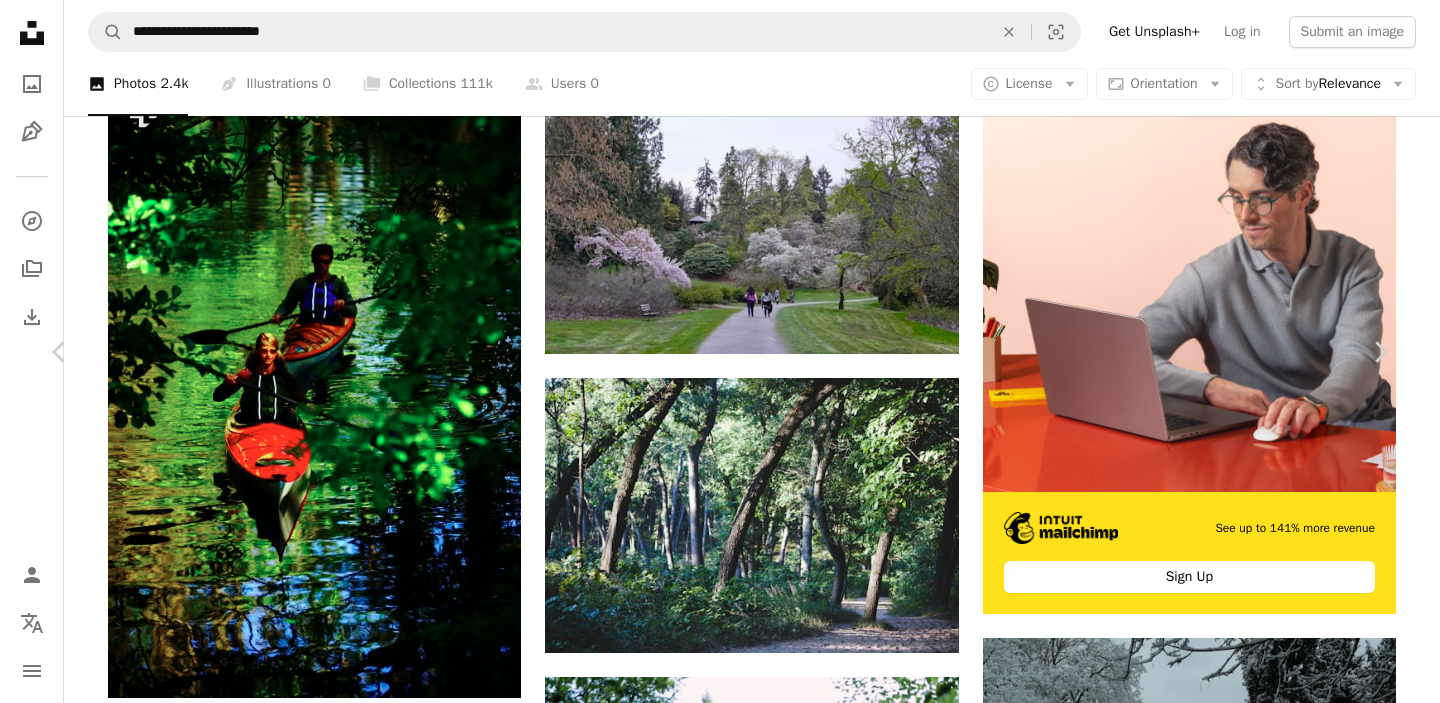 scroll, scrollTop: 277, scrollLeft: 0, axis: vertical 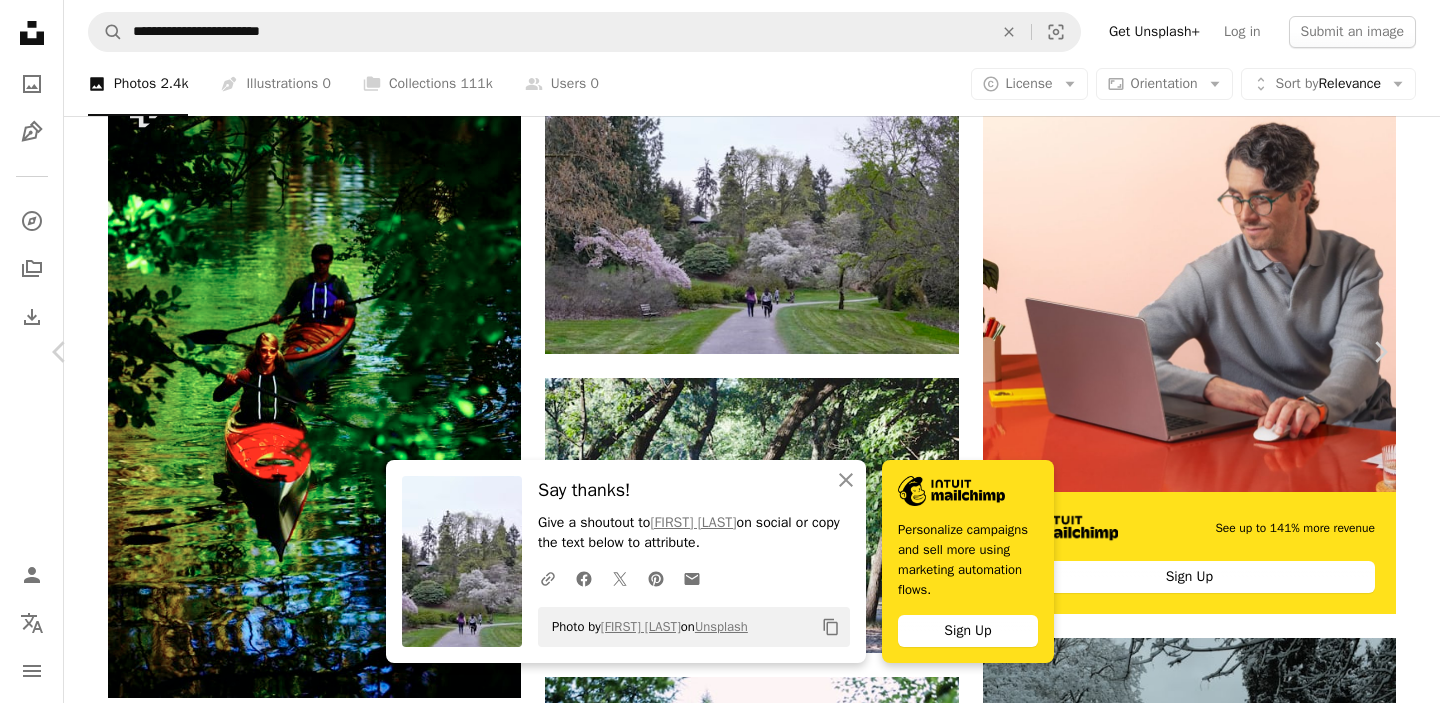 click on "Plus sign for Unsplash+" 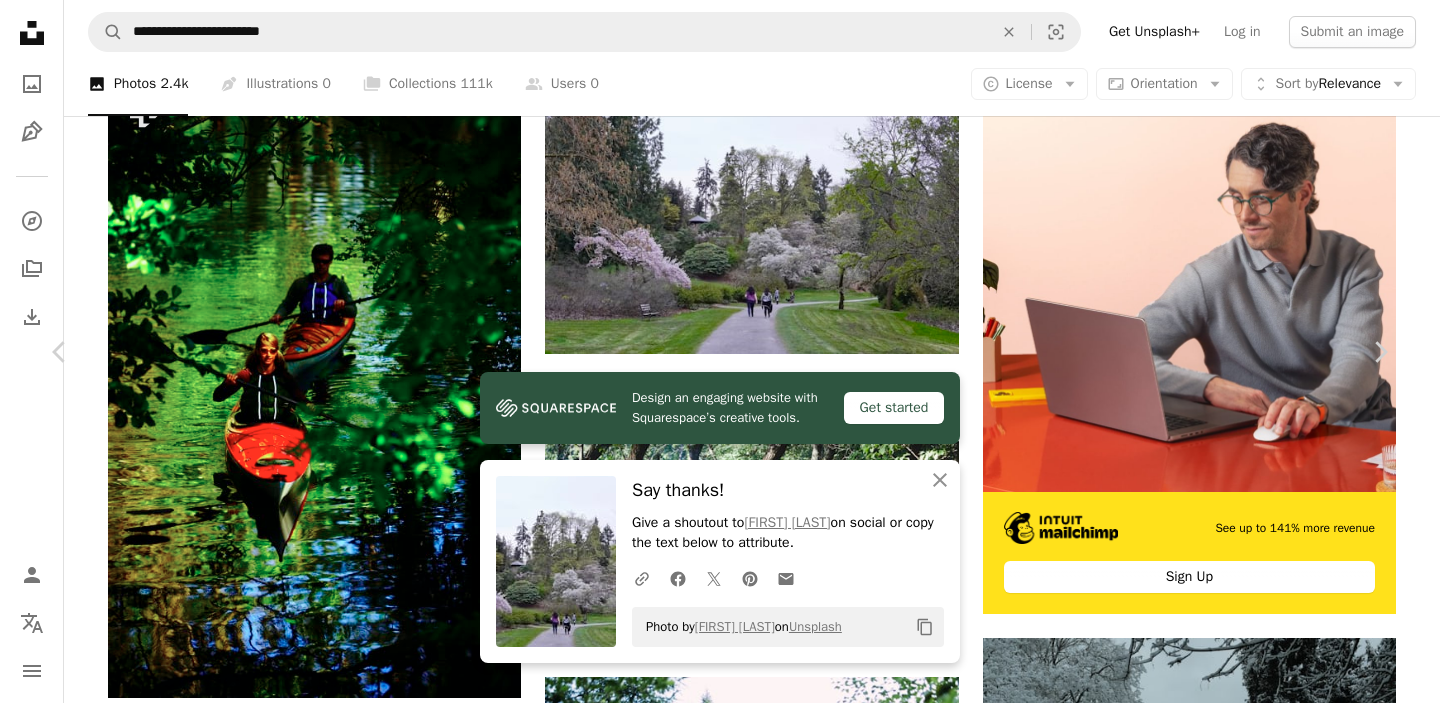 click on "An X shape" at bounding box center [20, 20] 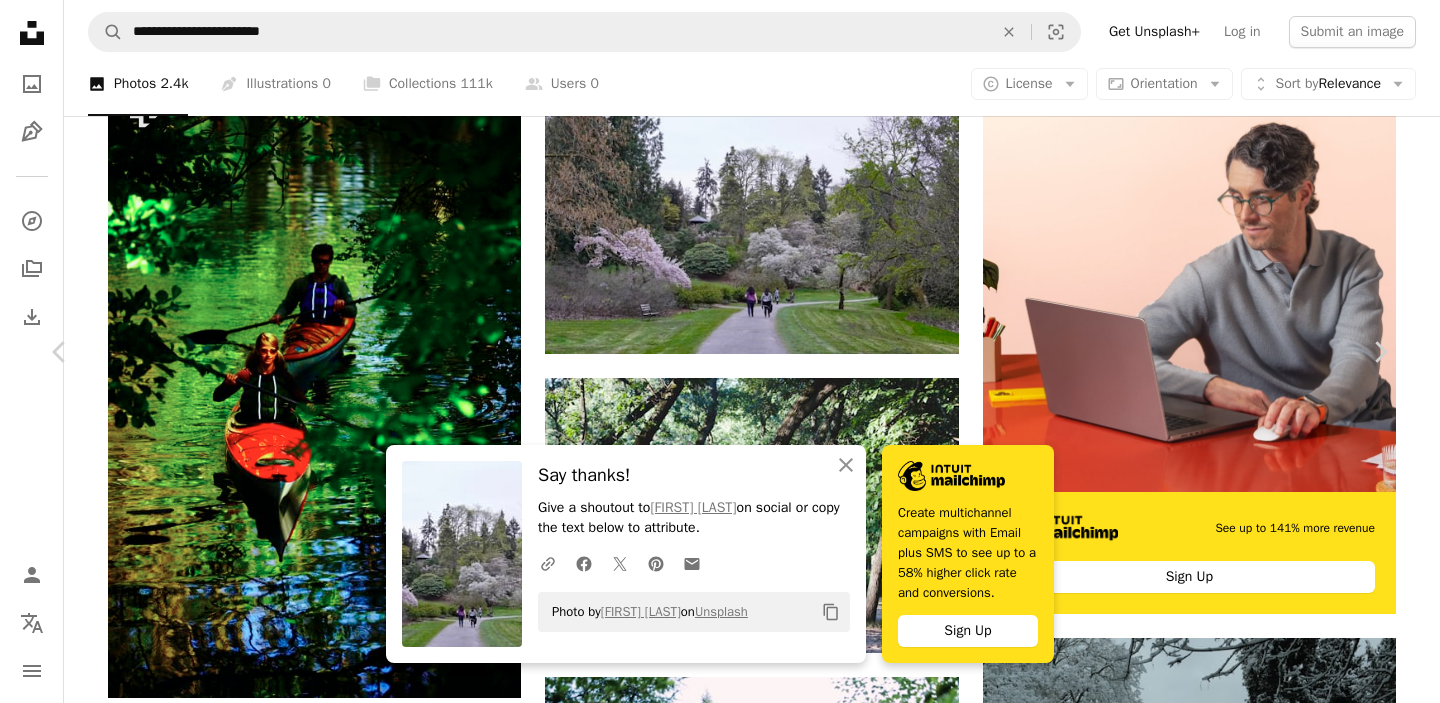 click on "An X shape" at bounding box center [20, 20] 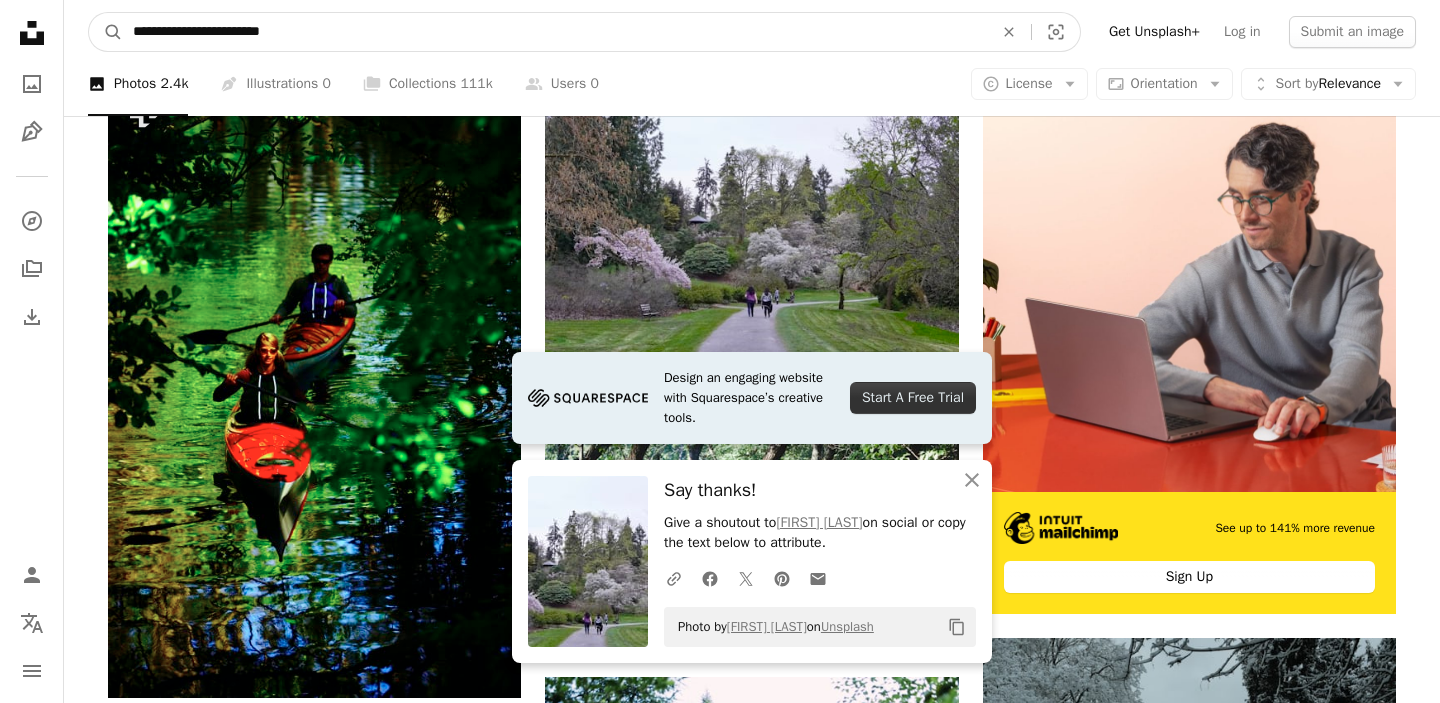 drag, startPoint x: 331, startPoint y: 30, endPoint x: 123, endPoint y: 19, distance: 208.29066 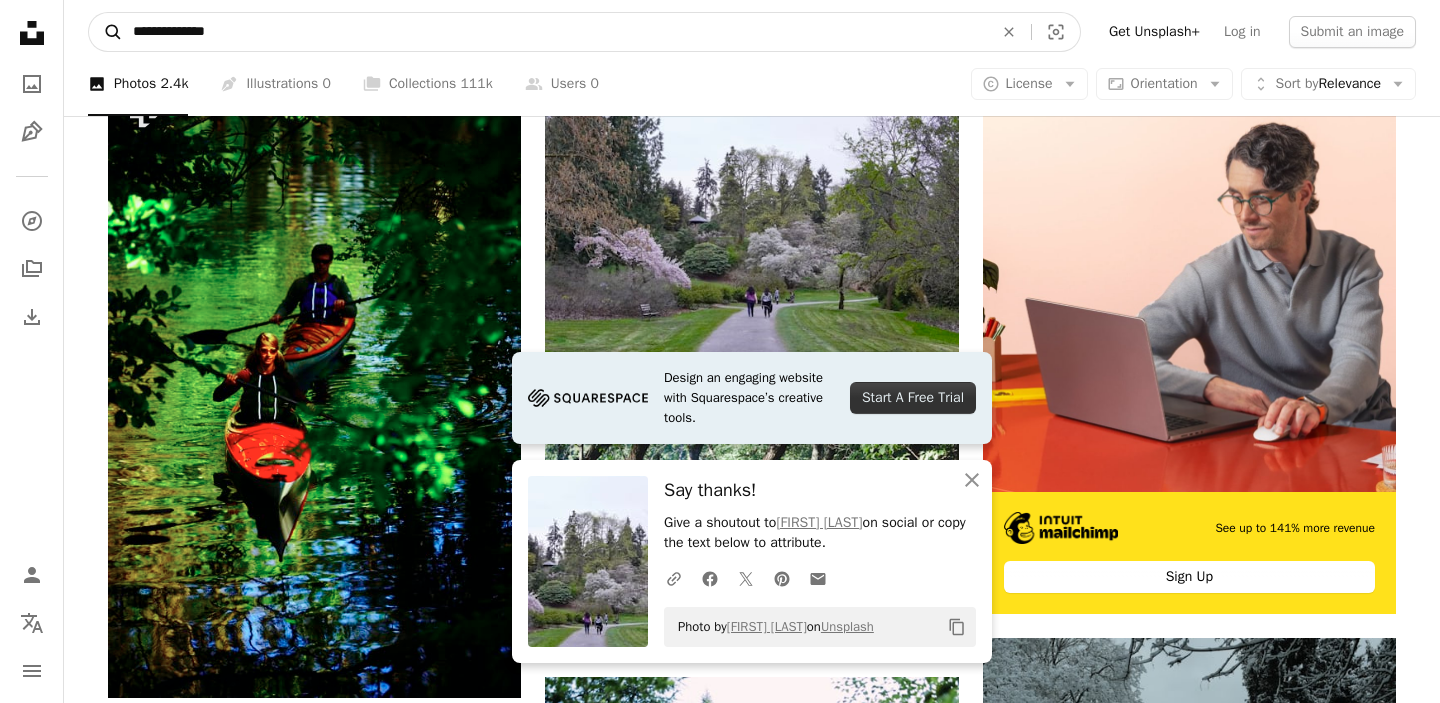 type on "**********" 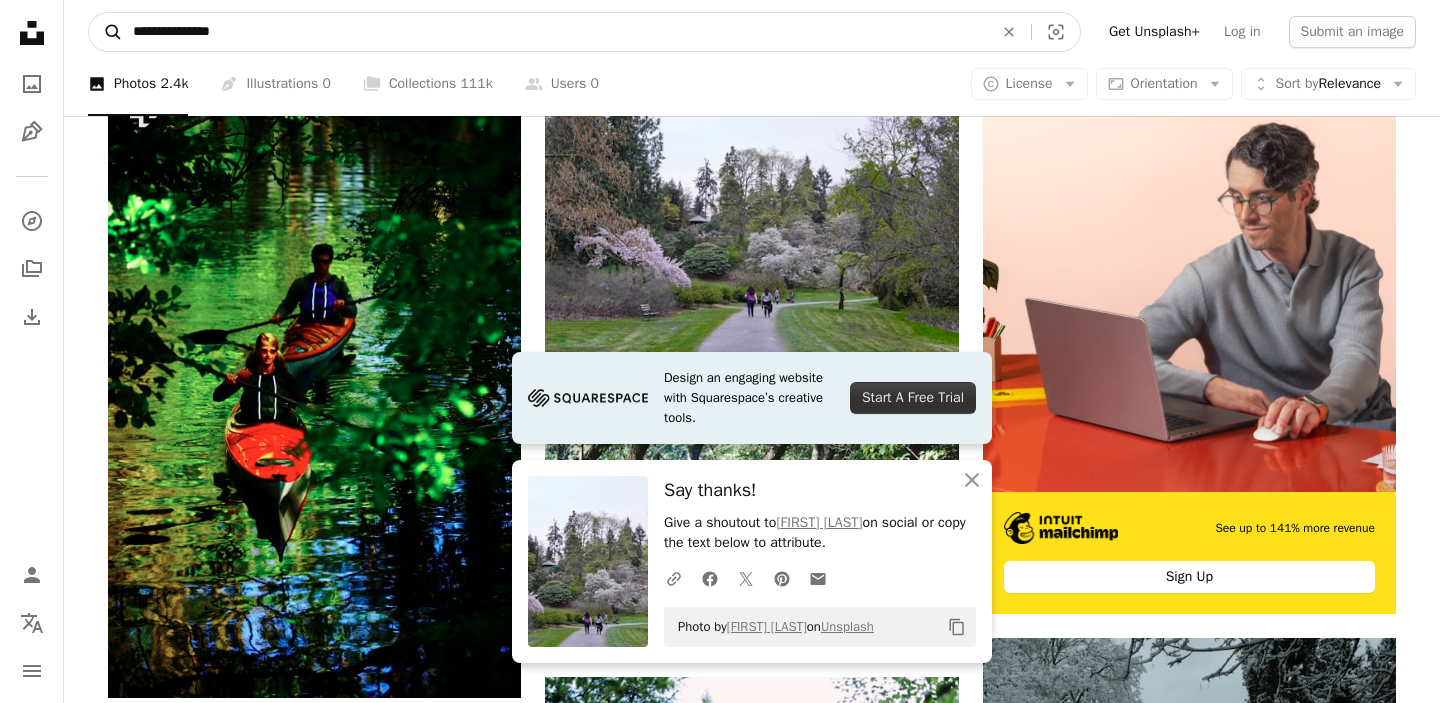 click on "A magnifying glass" at bounding box center [106, 32] 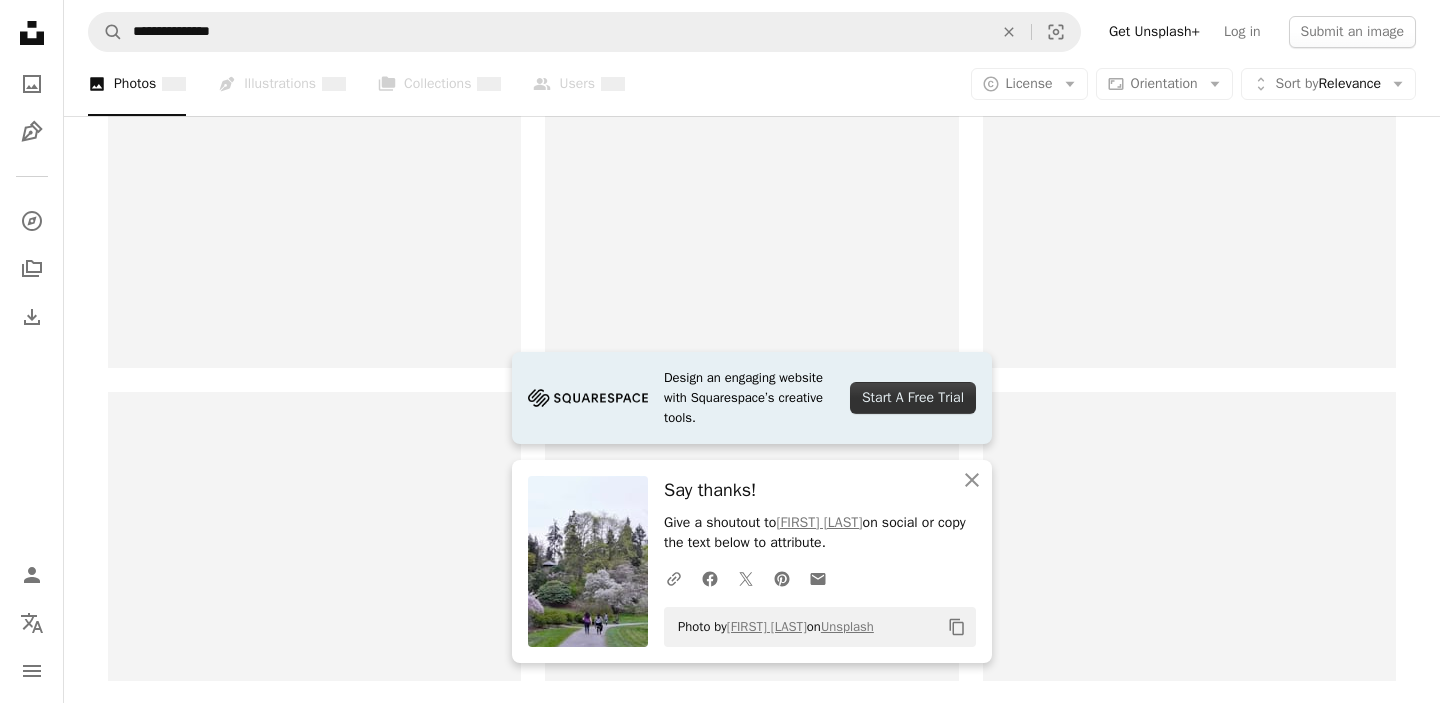 scroll, scrollTop: 0, scrollLeft: 0, axis: both 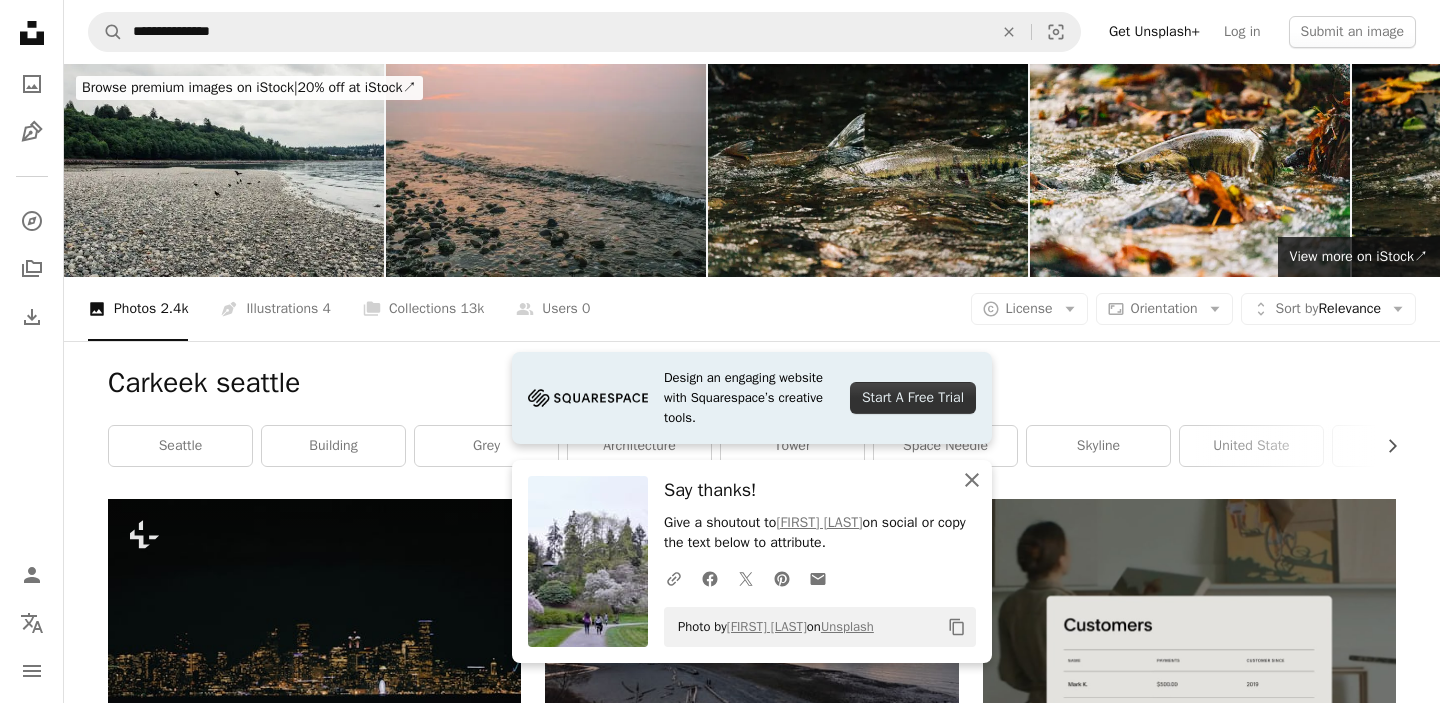 click on "An X shape" 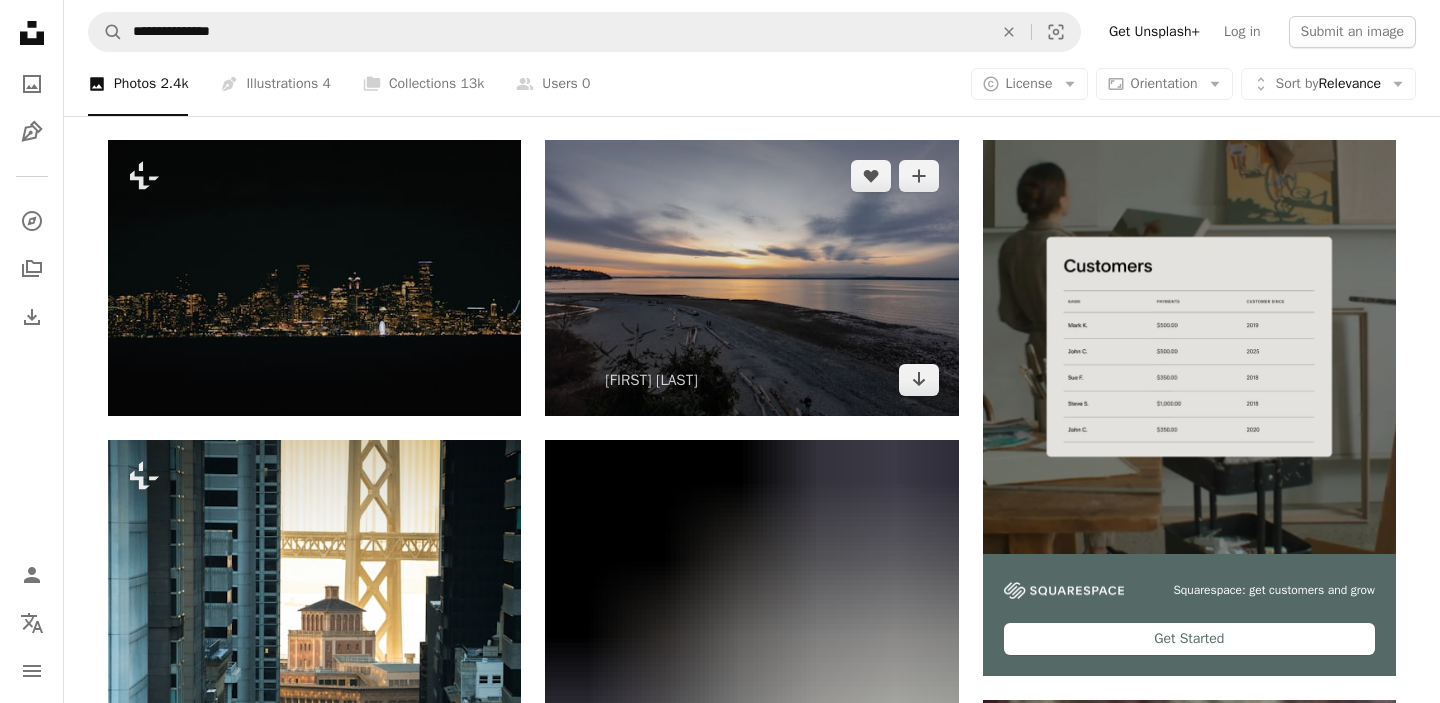 scroll, scrollTop: 360, scrollLeft: 0, axis: vertical 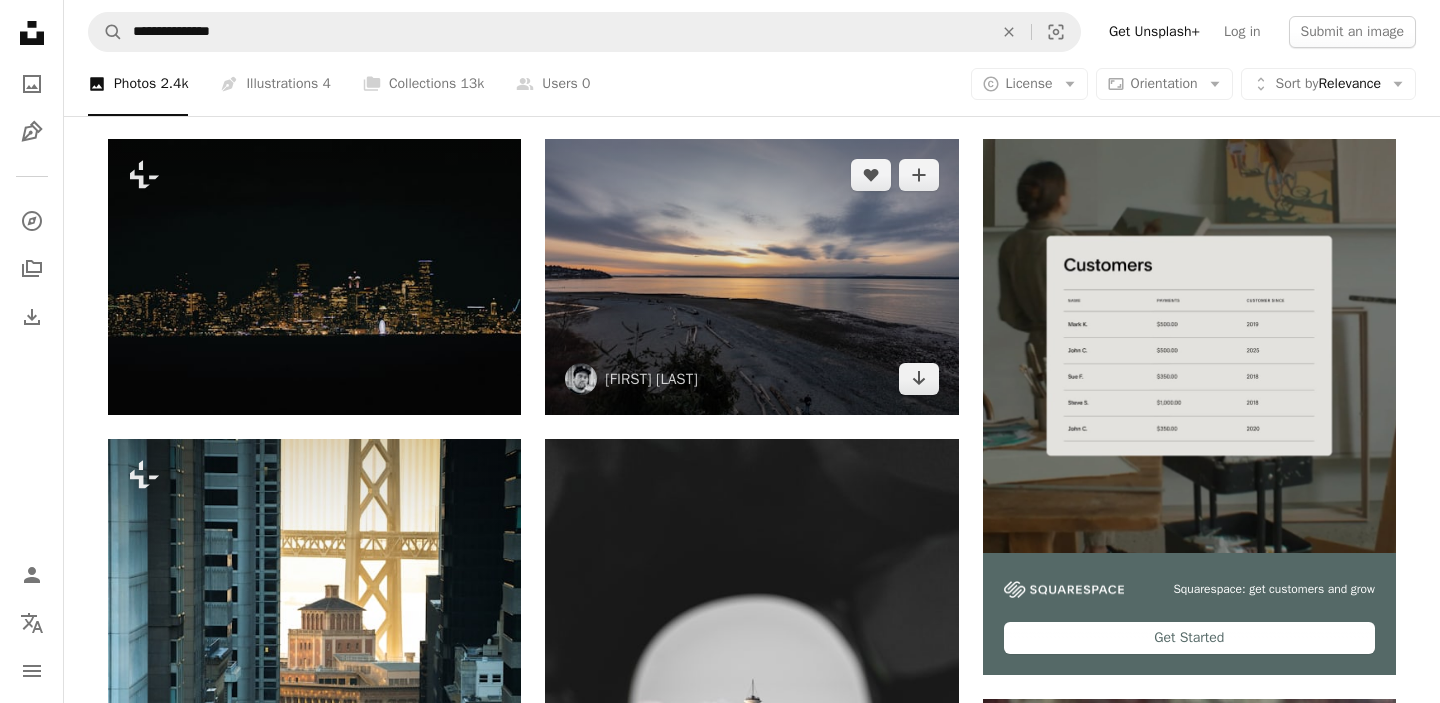 click at bounding box center [751, 276] 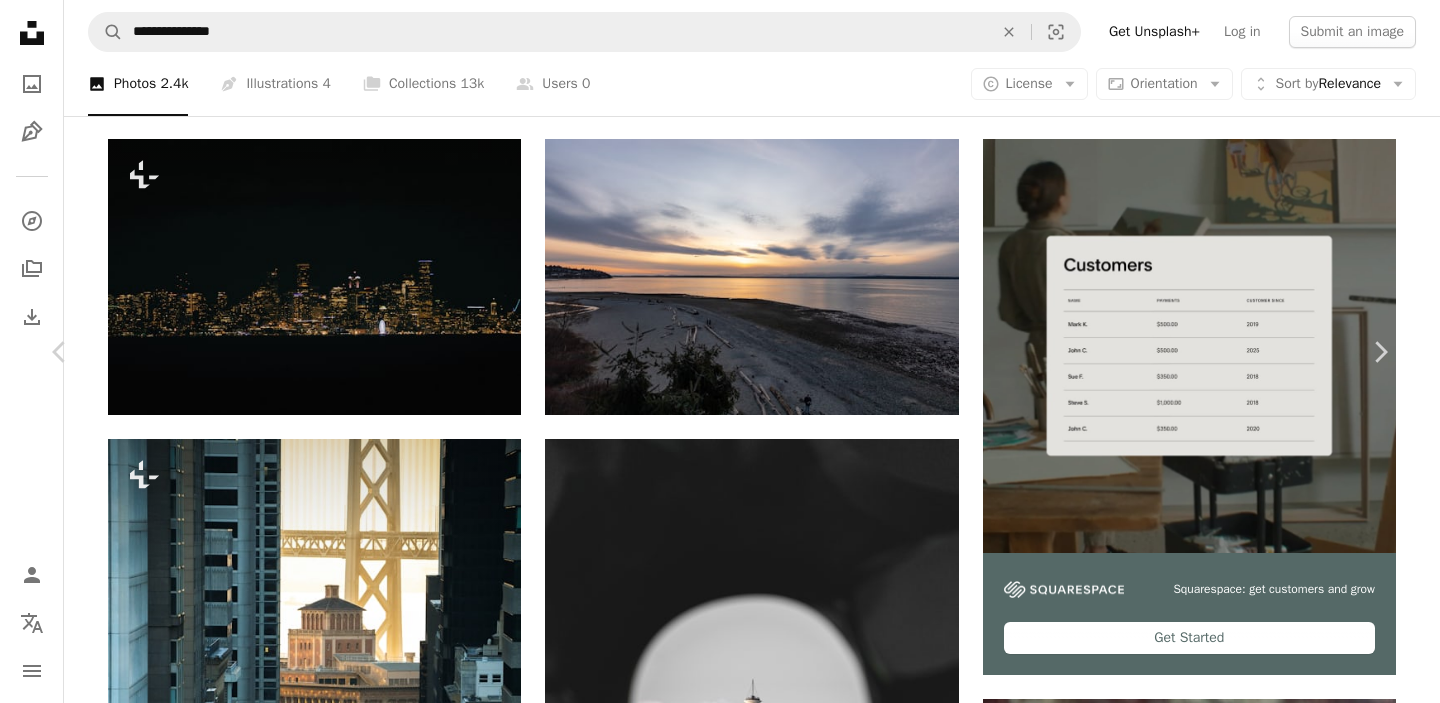 scroll, scrollTop: 76, scrollLeft: 0, axis: vertical 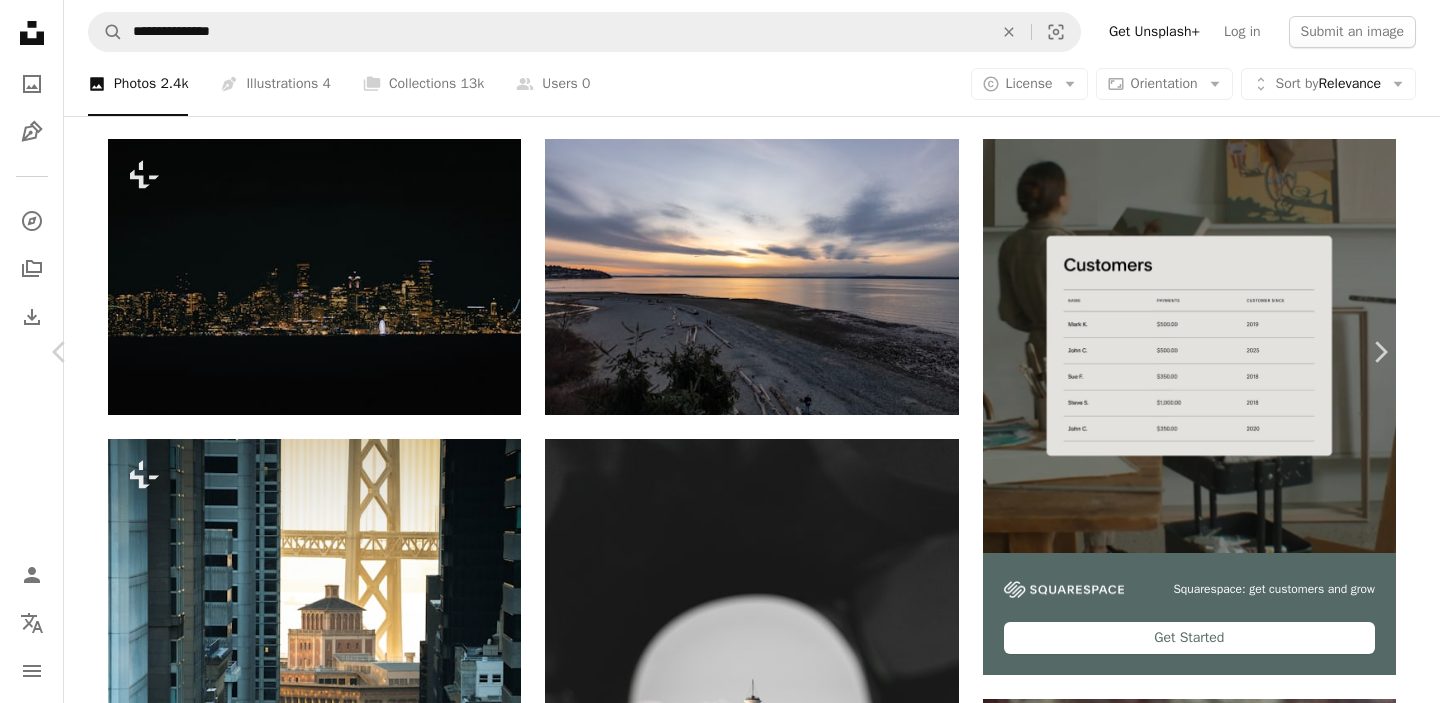 click on "Download free" at bounding box center (1191, 5051) 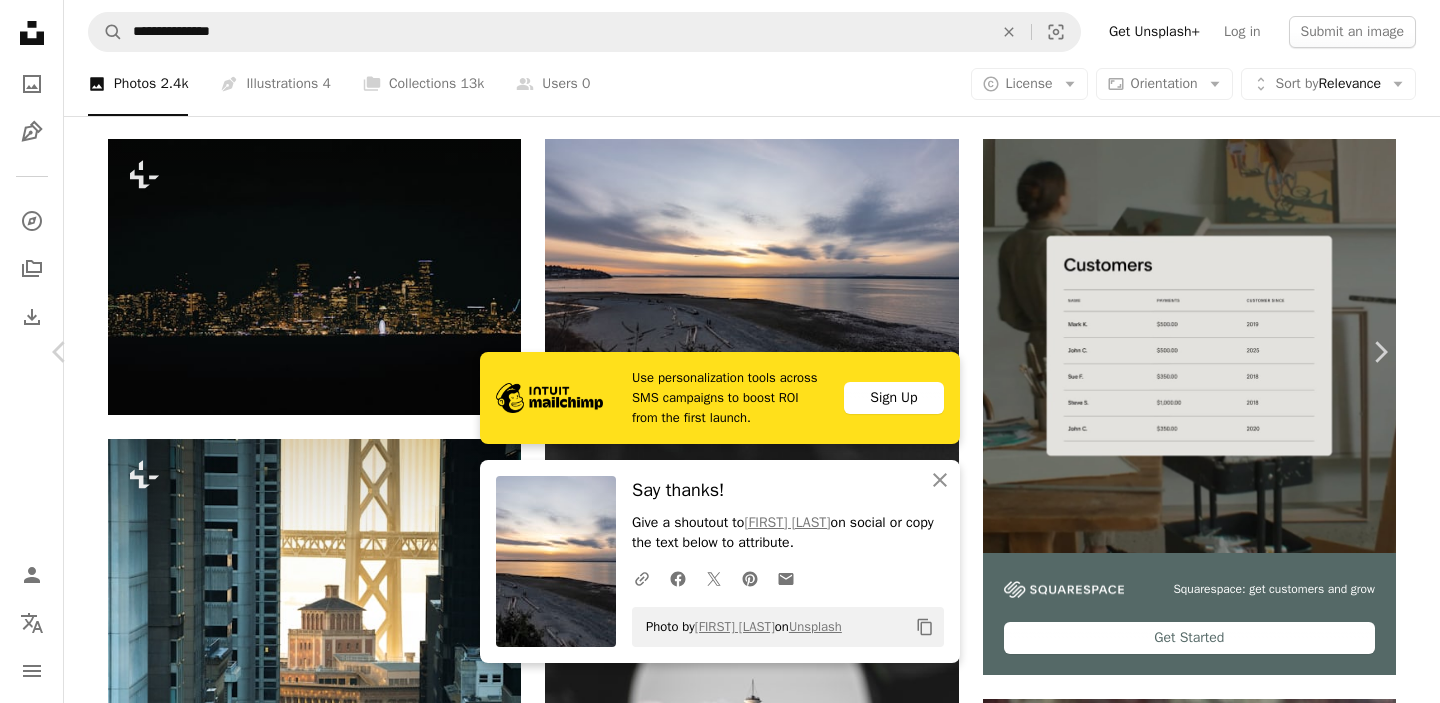 click on "Edit image   Plus sign for Unsplash+" at bounding box center [1071, 5051] 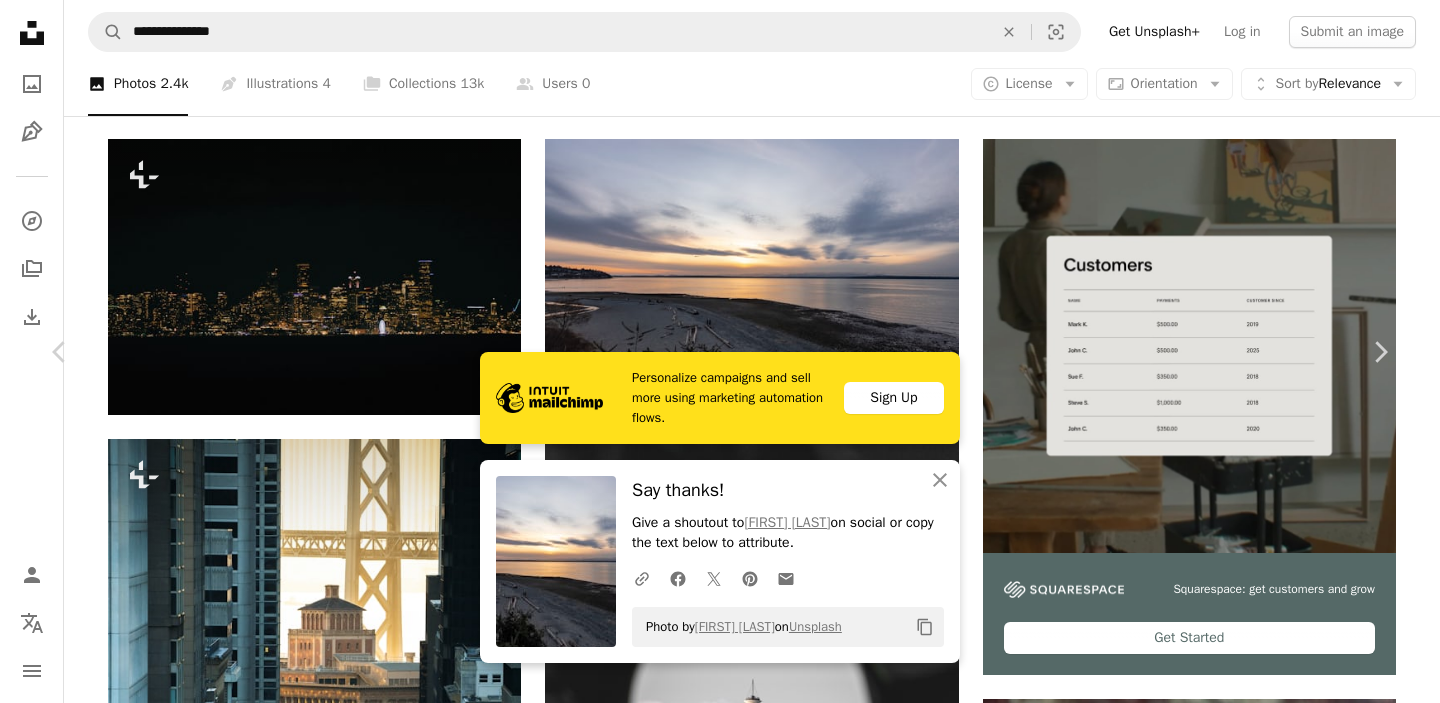 click on "An X shape" at bounding box center (20, 20) 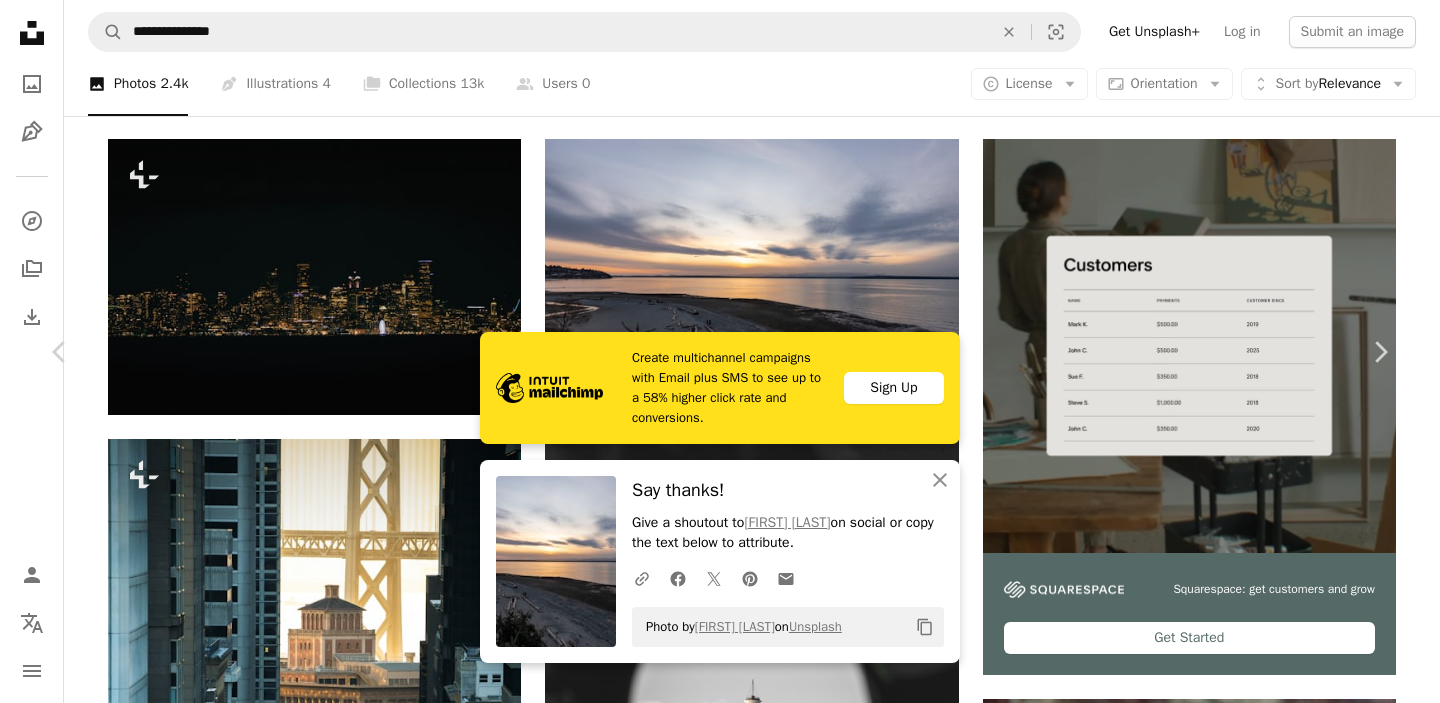 click on "An X shape" at bounding box center (20, 20) 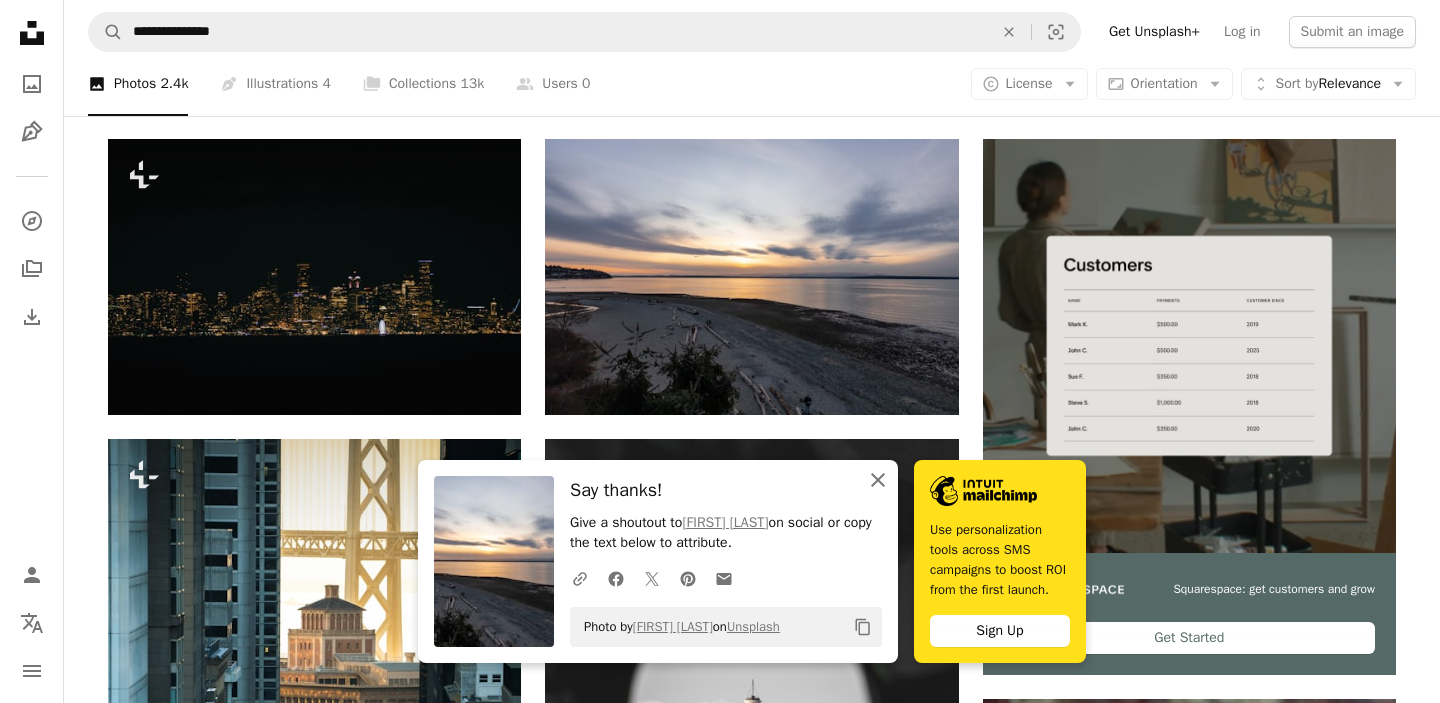 click on "An X shape" 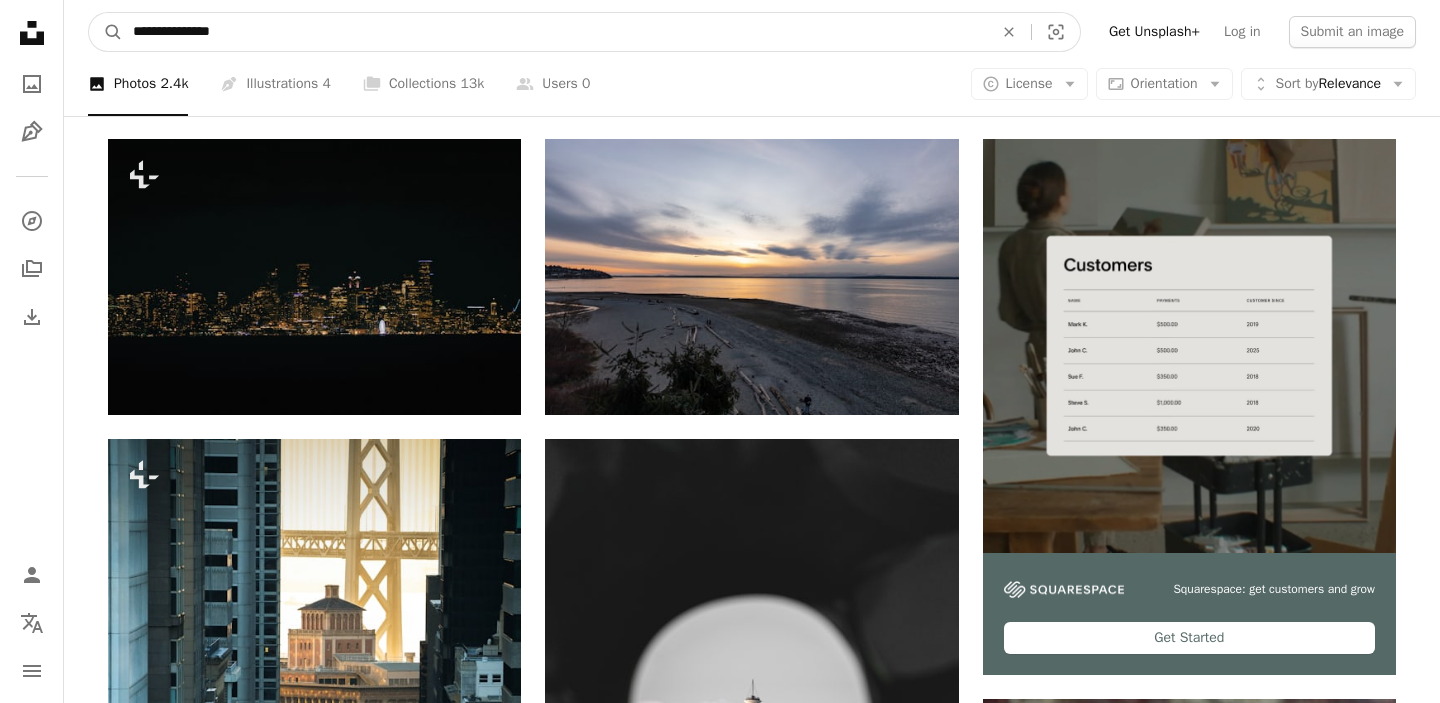 drag, startPoint x: 305, startPoint y: 21, endPoint x: 277, endPoint y: 50, distance: 40.311287 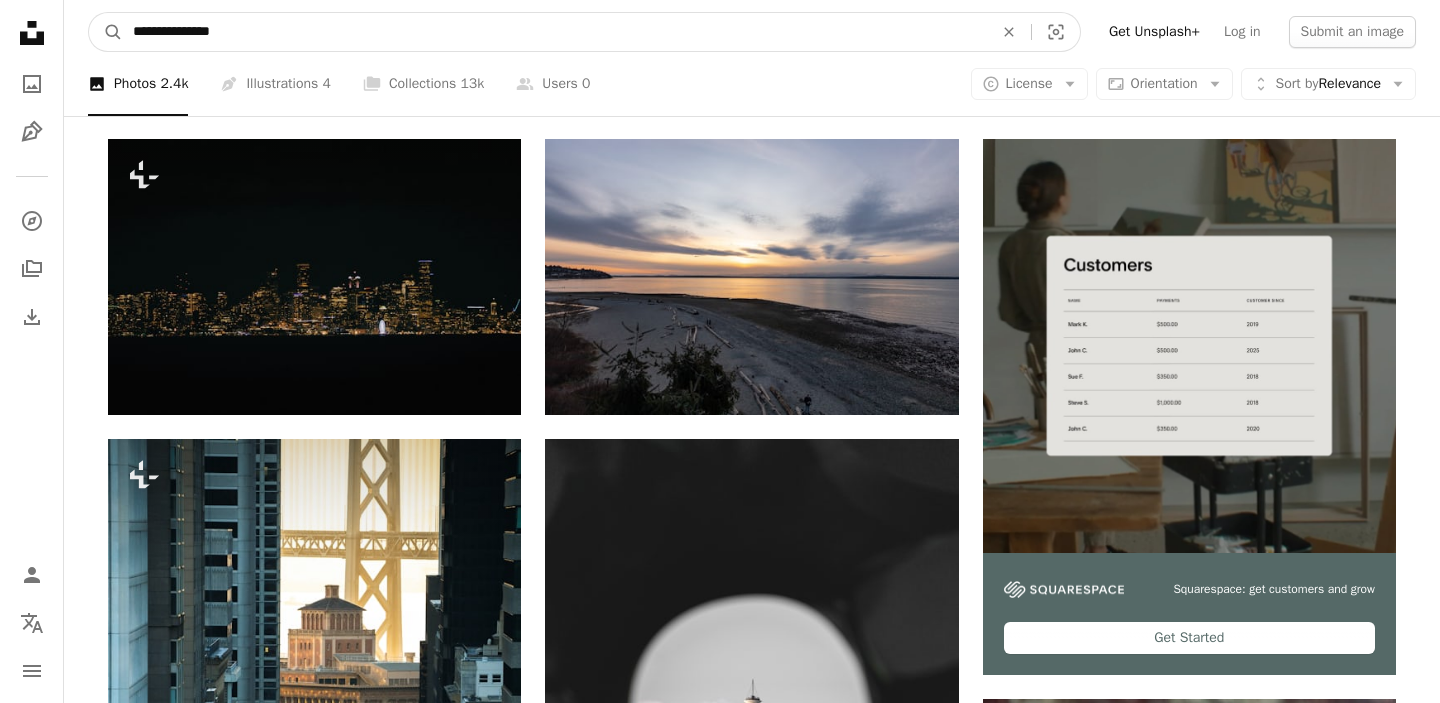 click on "**********" at bounding box center [555, 32] 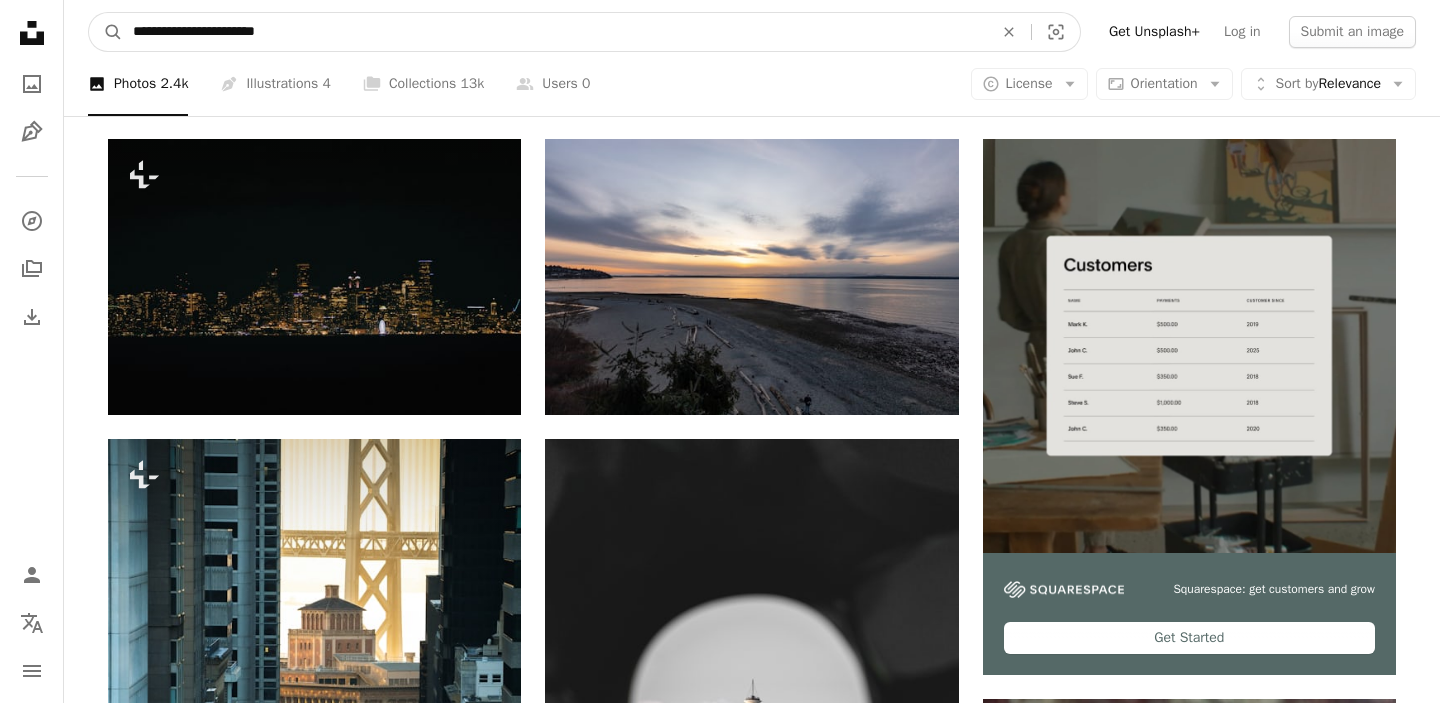 type on "**********" 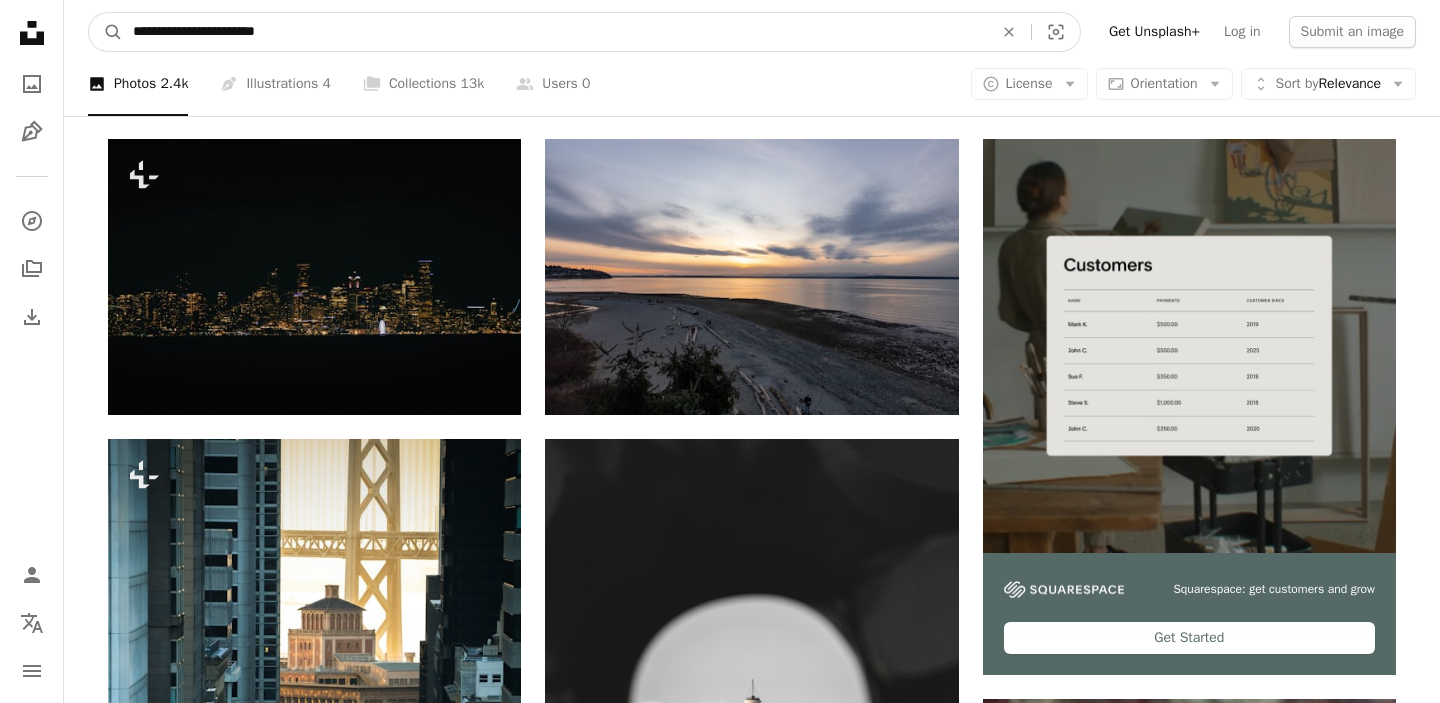 click on "A magnifying glass" at bounding box center (106, 32) 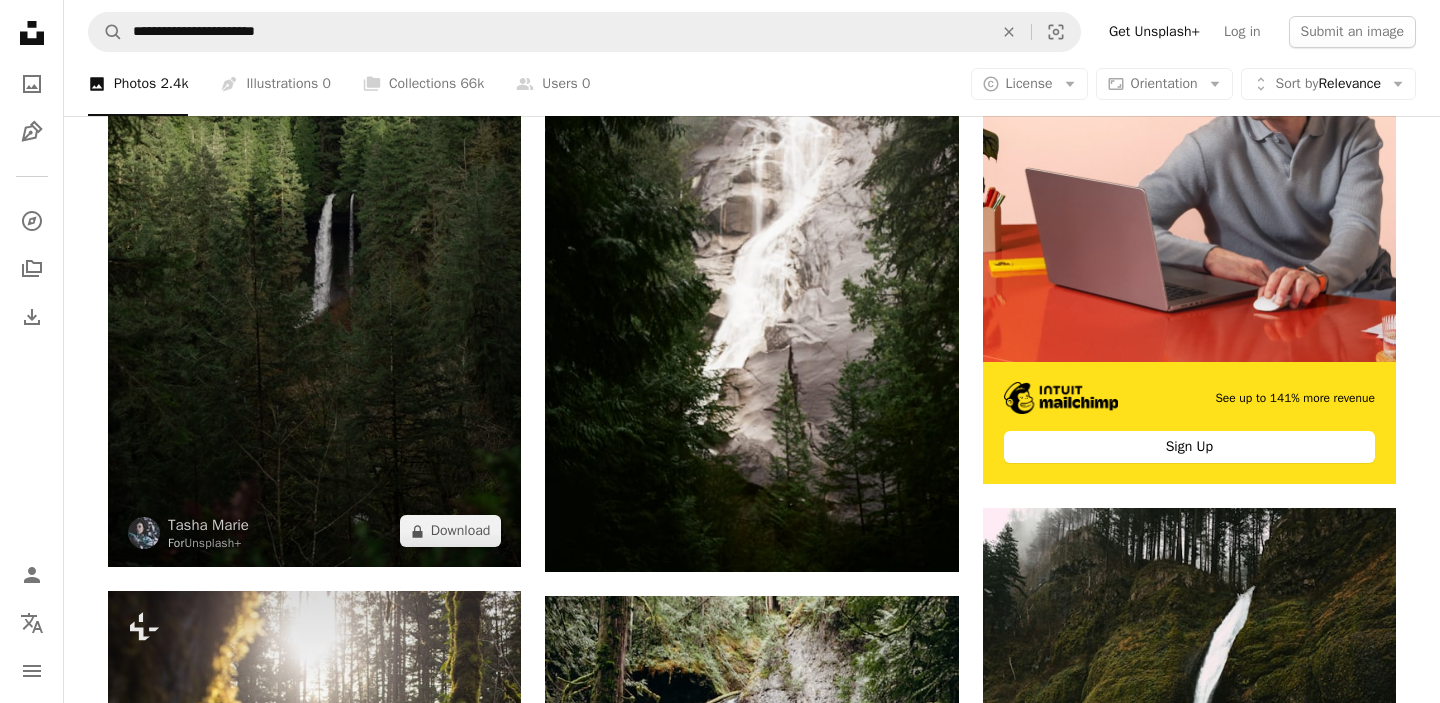 scroll, scrollTop: 553, scrollLeft: 0, axis: vertical 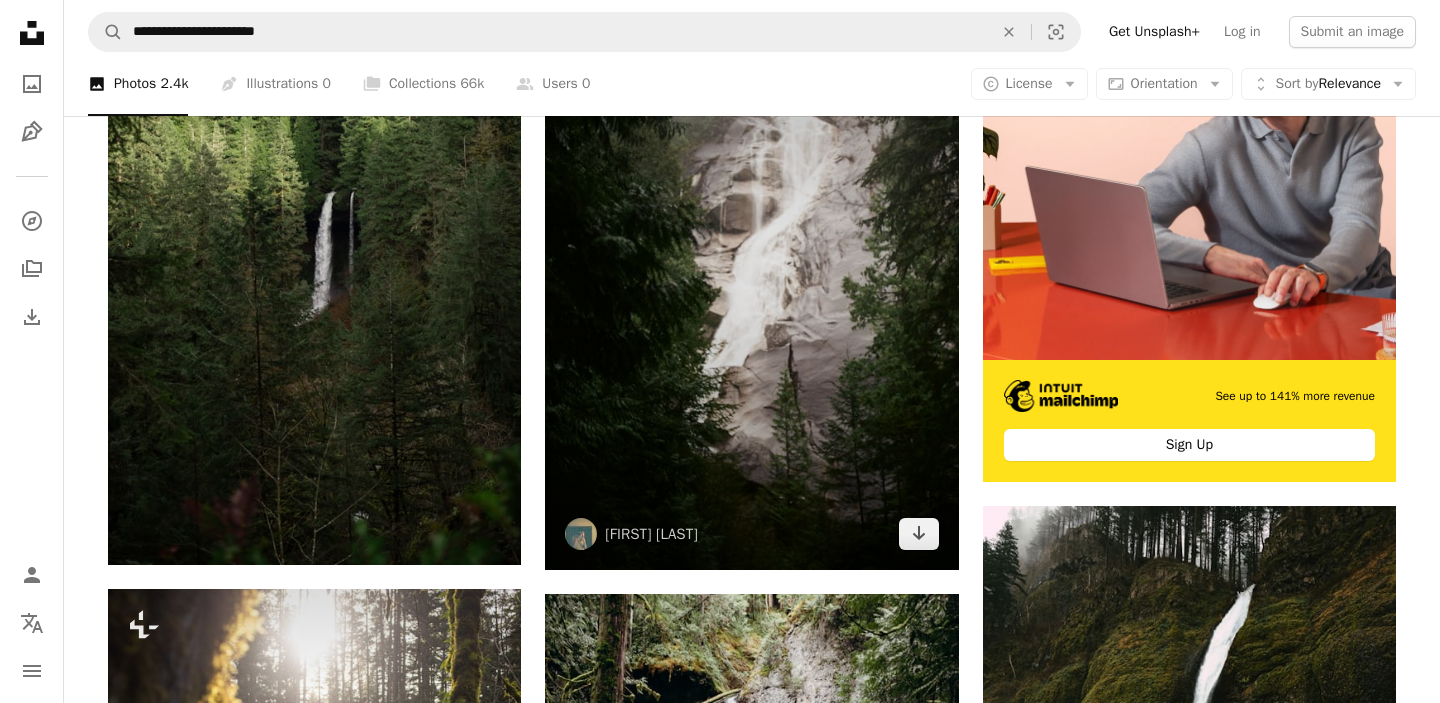 click at bounding box center [751, 257] 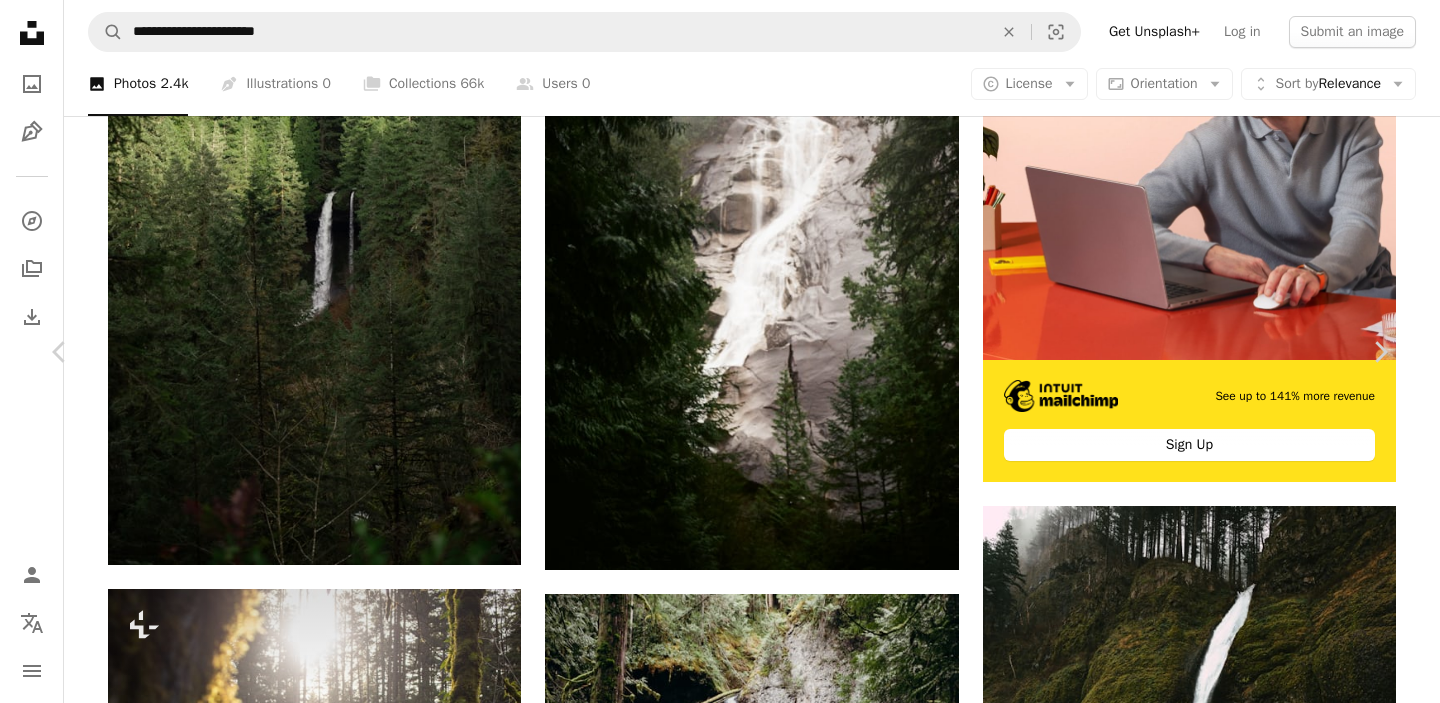scroll, scrollTop: 281, scrollLeft: 0, axis: vertical 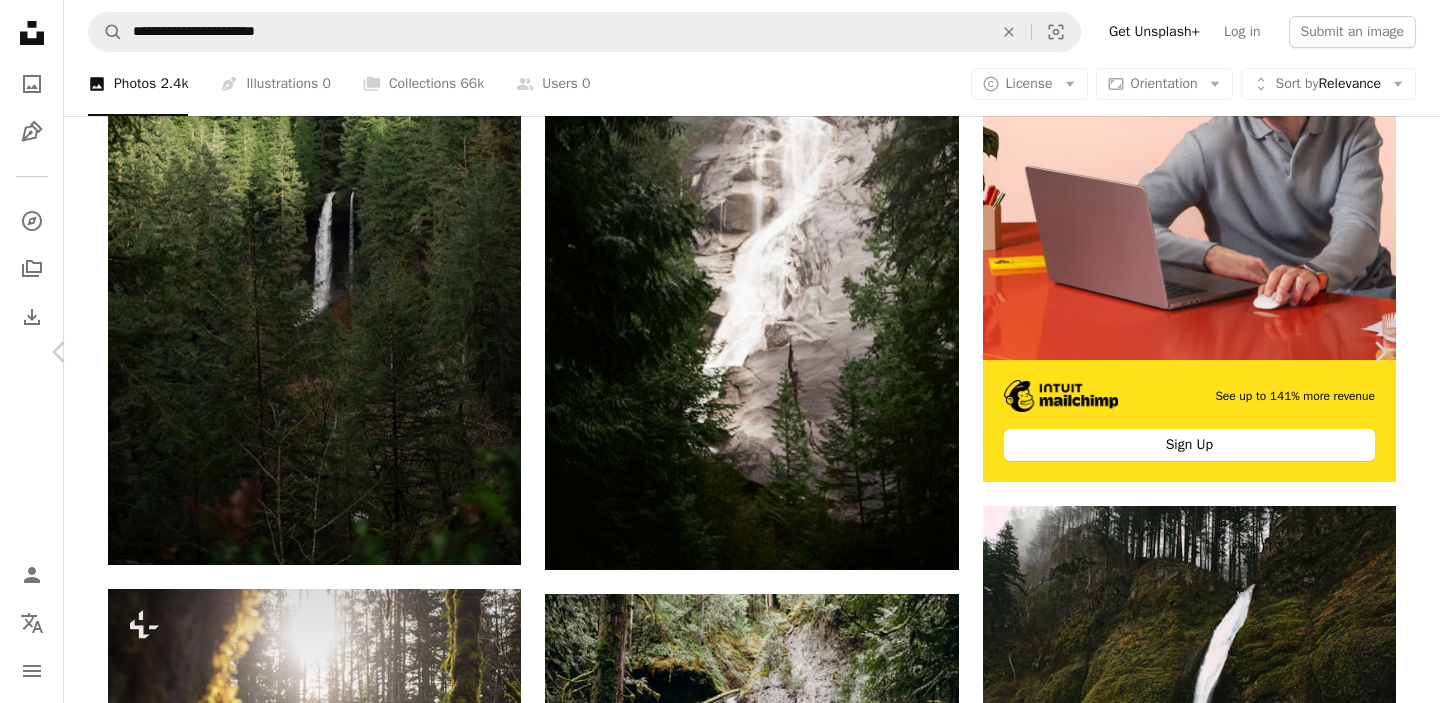click on "An X shape" at bounding box center [20, 20] 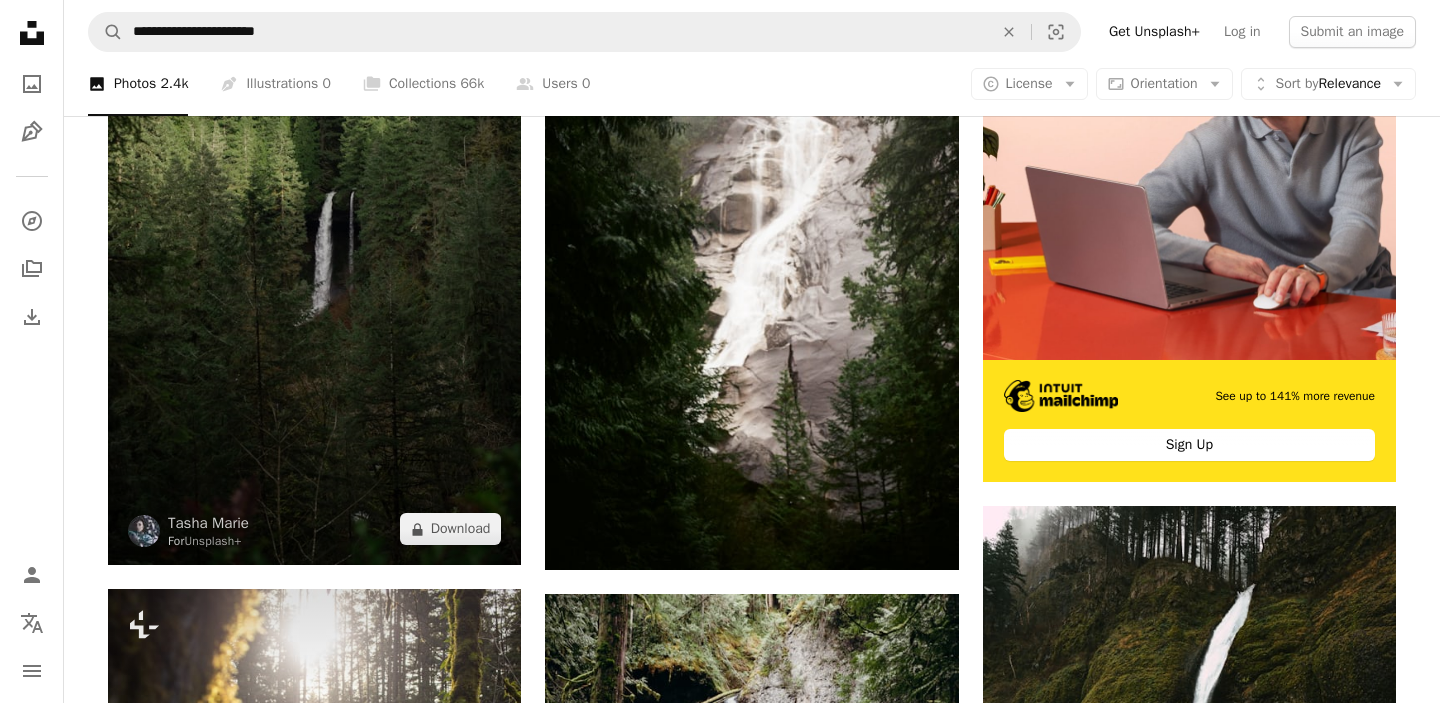 click at bounding box center [314, 255] 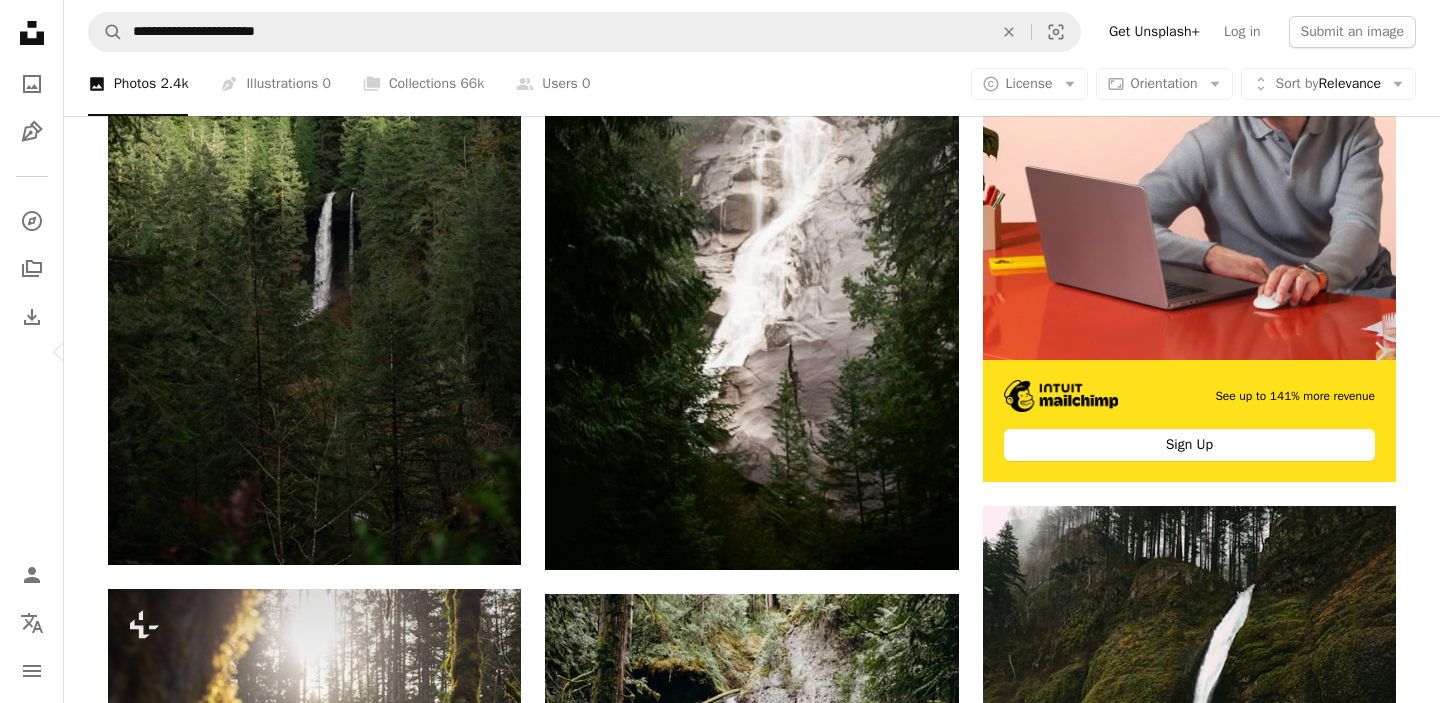 scroll, scrollTop: 339, scrollLeft: 0, axis: vertical 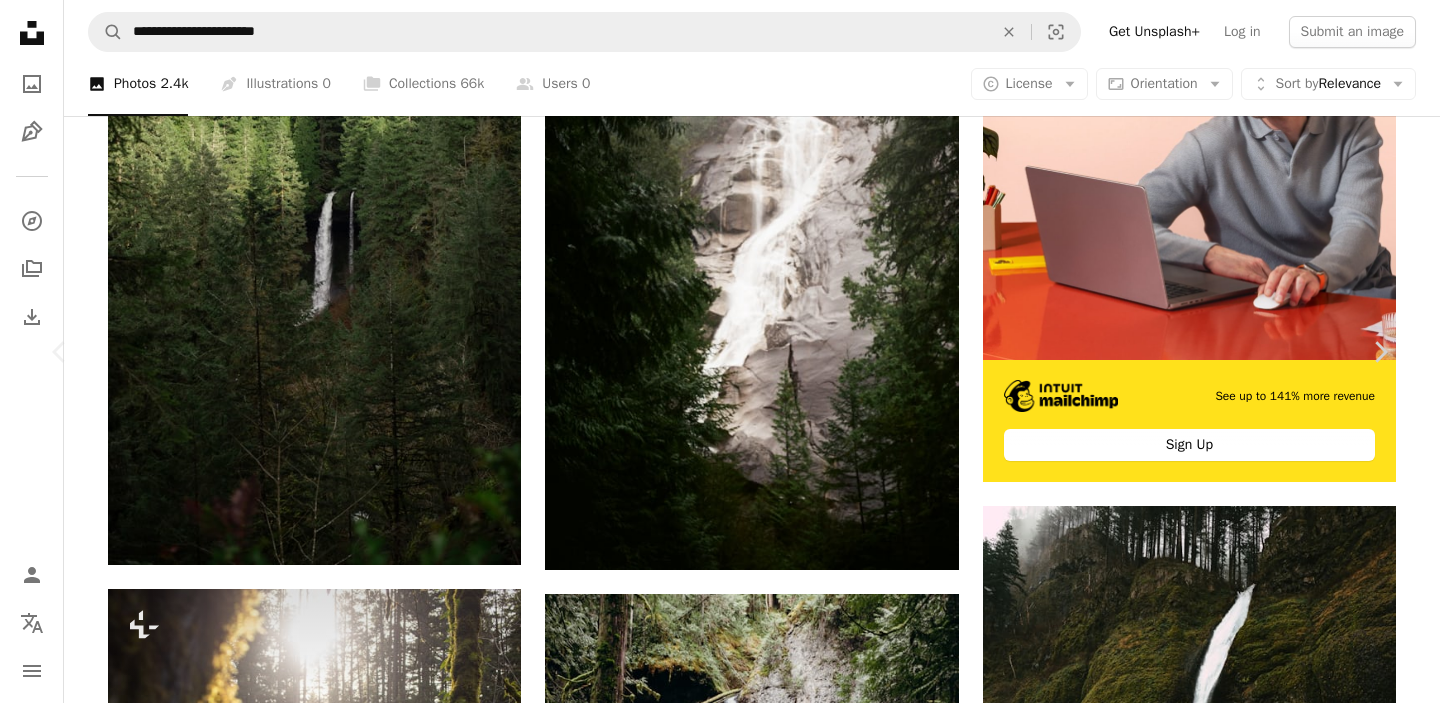 click on "An X shape" at bounding box center (20, 20) 